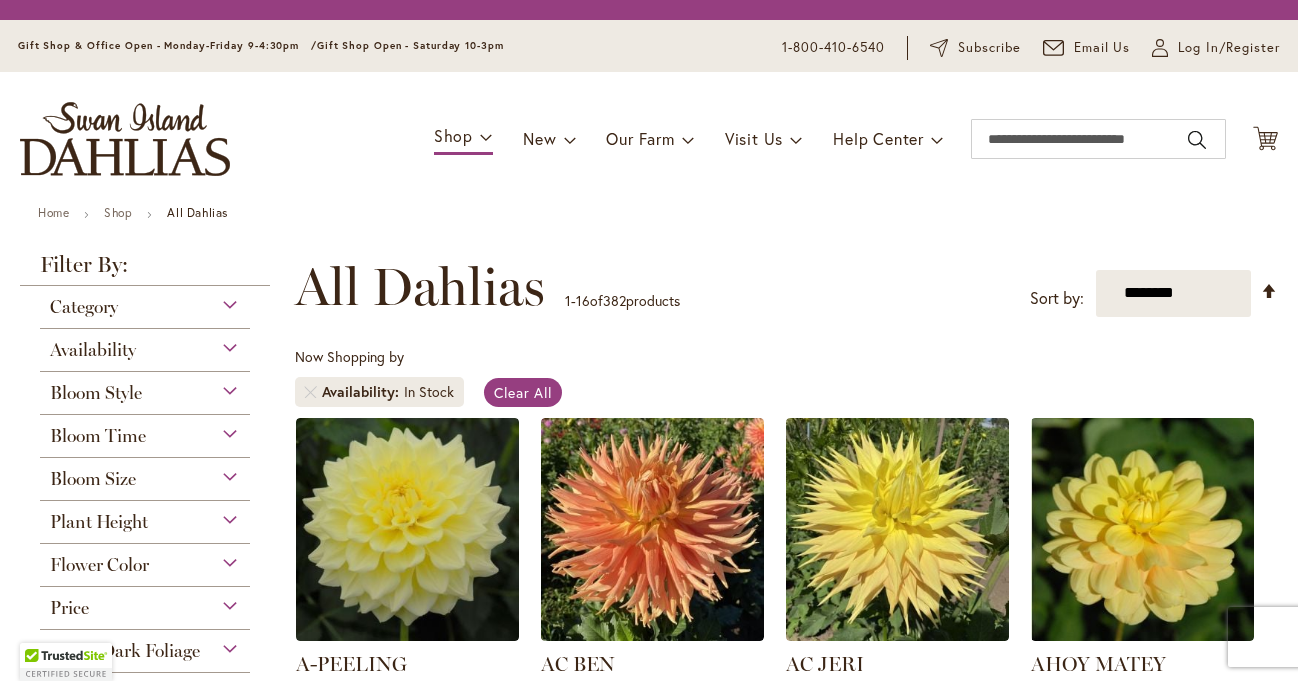 scroll, scrollTop: 0, scrollLeft: 0, axis: both 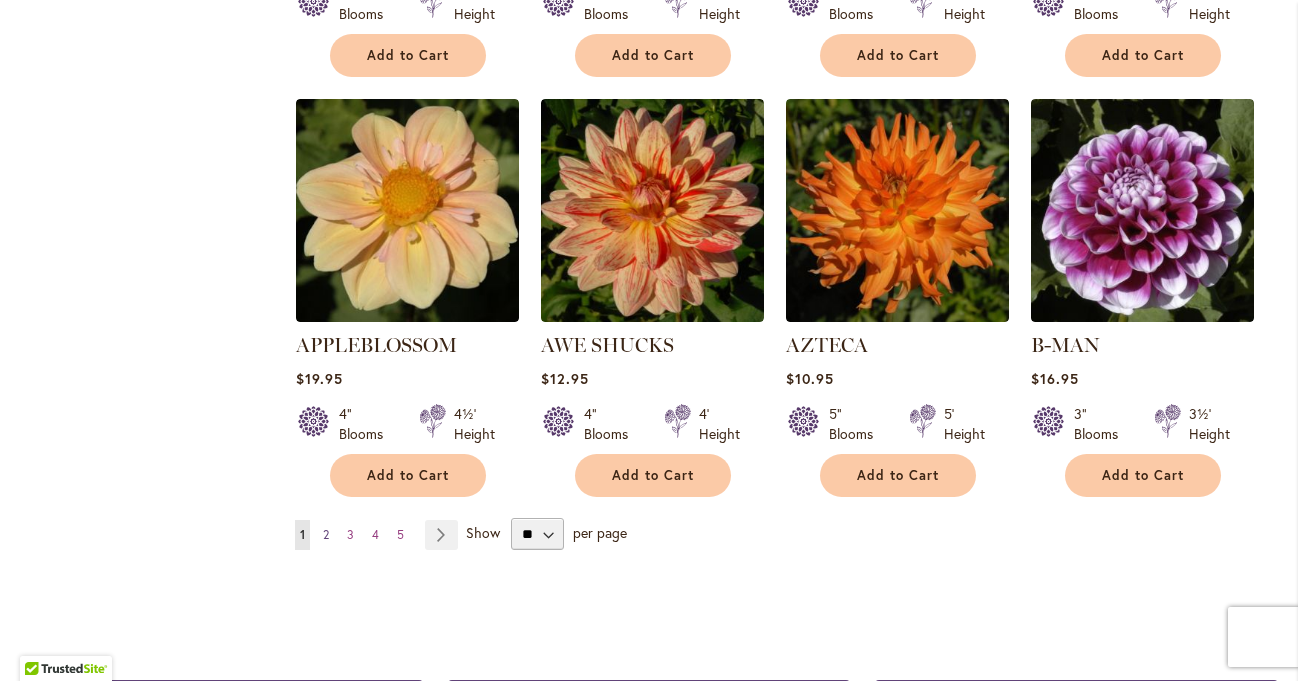 click on "Page
2" at bounding box center [326, 535] 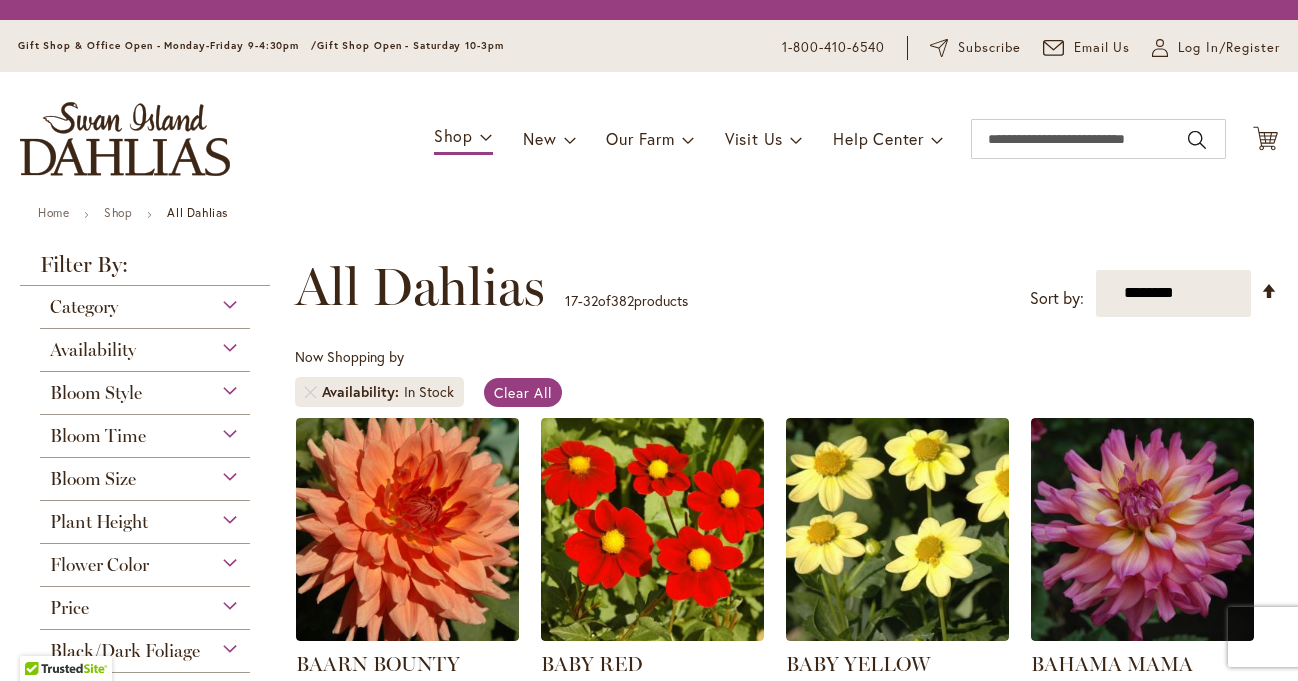 scroll, scrollTop: 0, scrollLeft: 0, axis: both 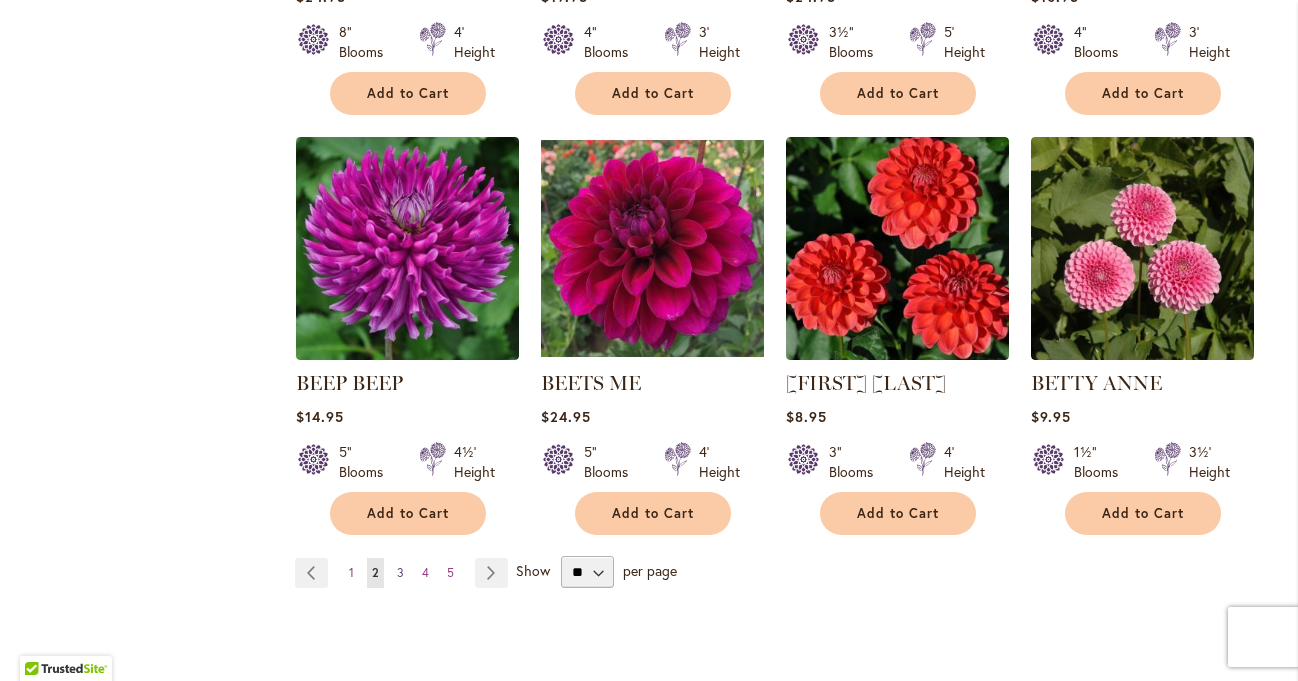click on "3" at bounding box center (400, 572) 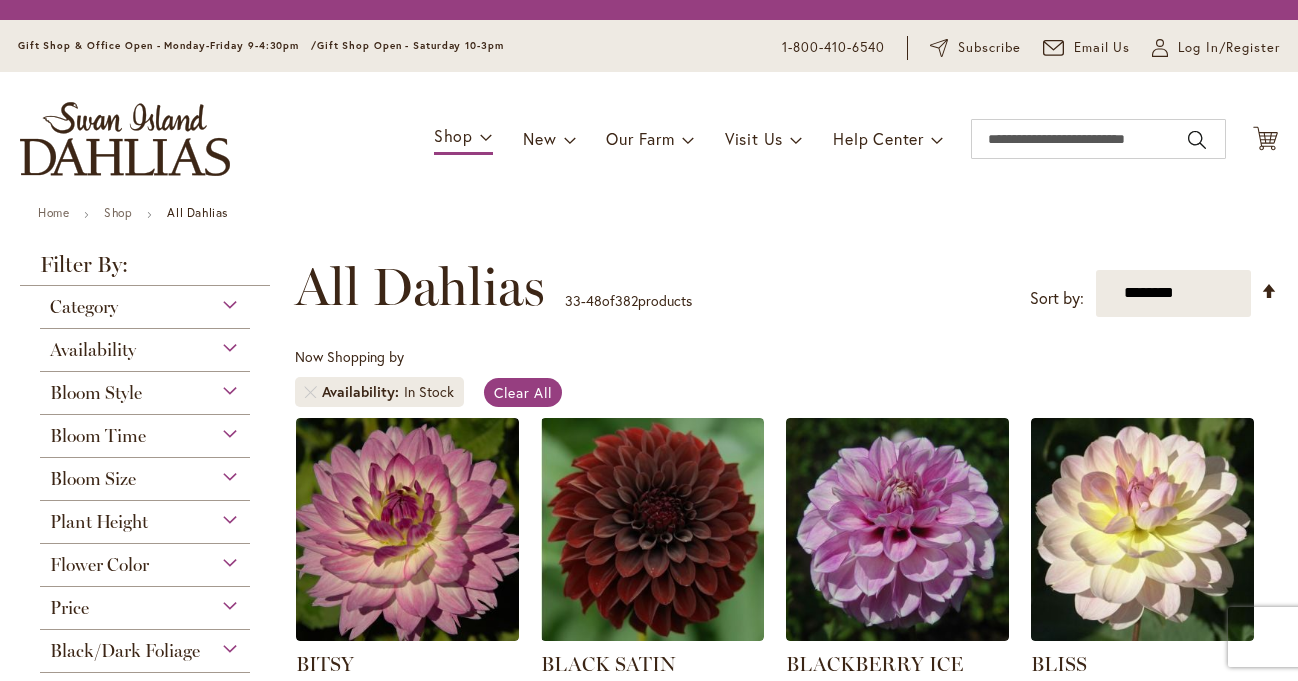 scroll, scrollTop: 0, scrollLeft: 0, axis: both 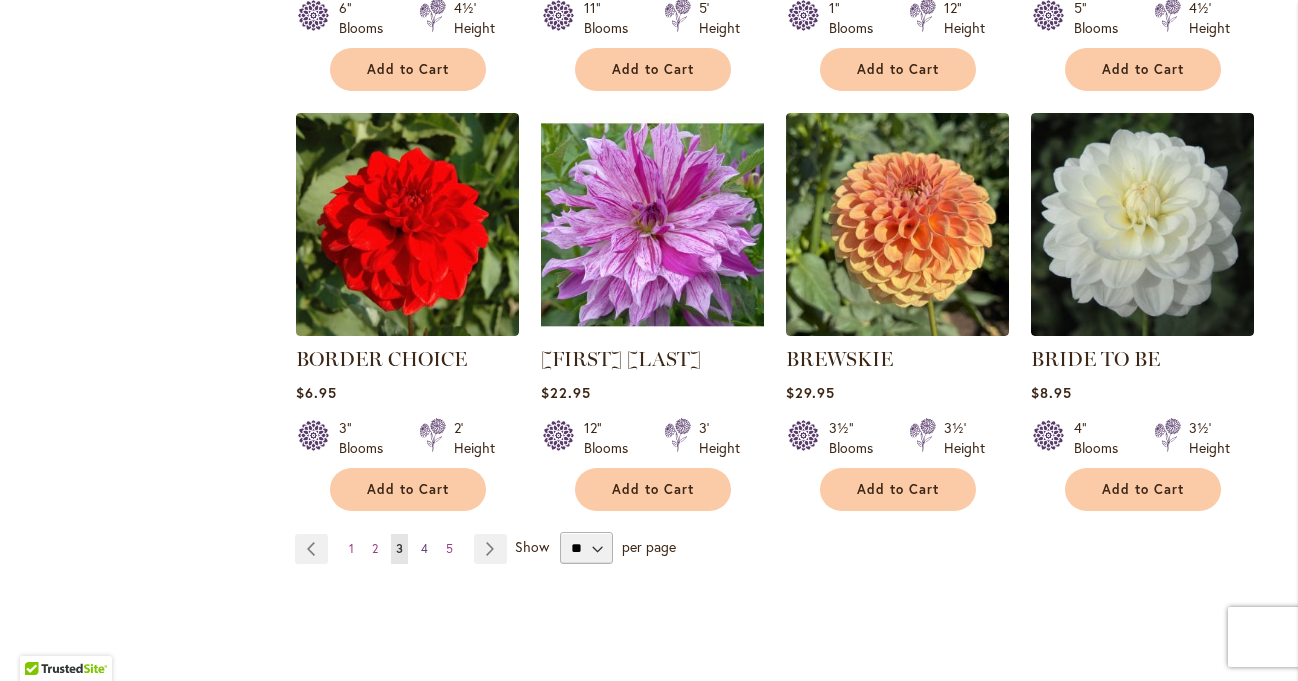click on "Page
4" at bounding box center [424, 549] 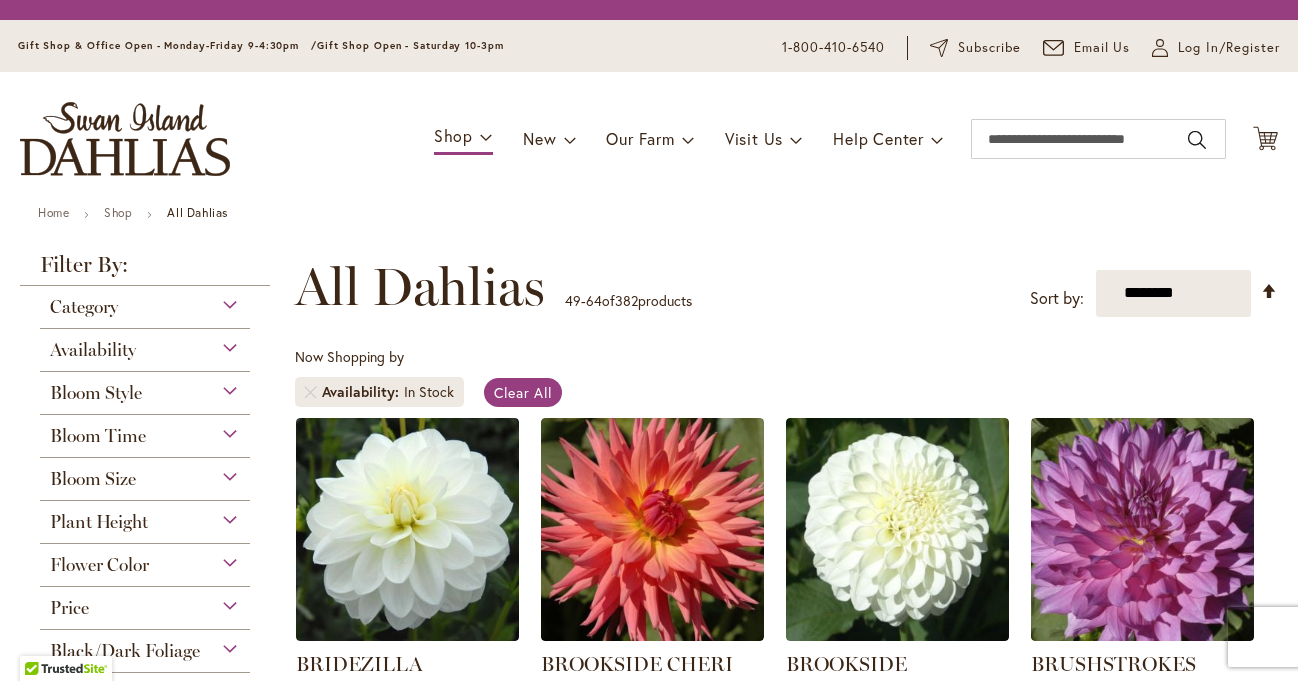 scroll, scrollTop: 0, scrollLeft: 0, axis: both 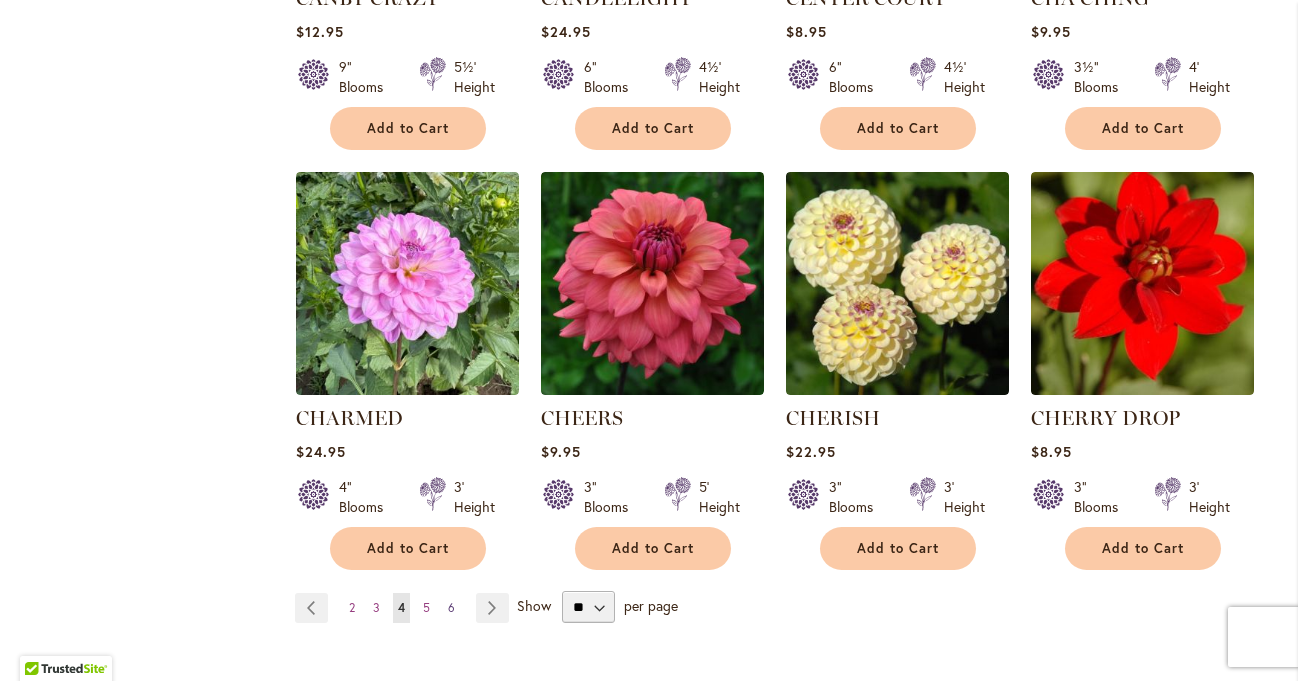 click on "Page
6" at bounding box center (451, 608) 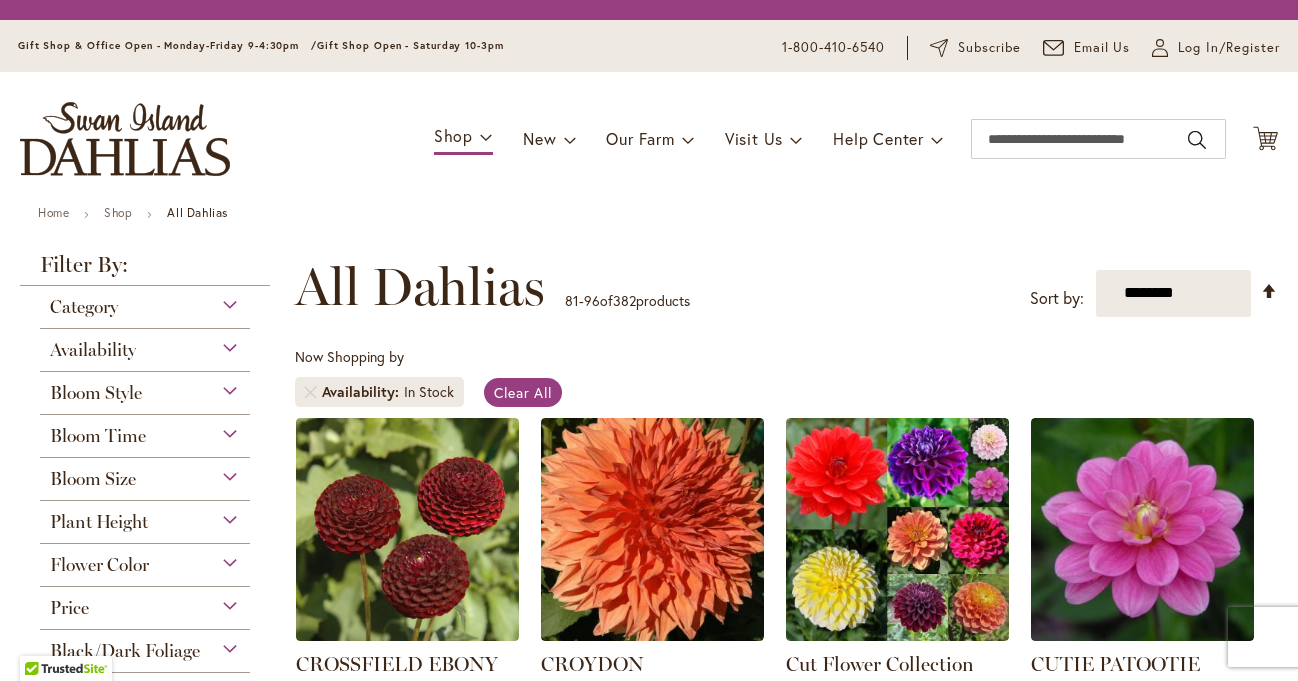 scroll, scrollTop: 0, scrollLeft: 0, axis: both 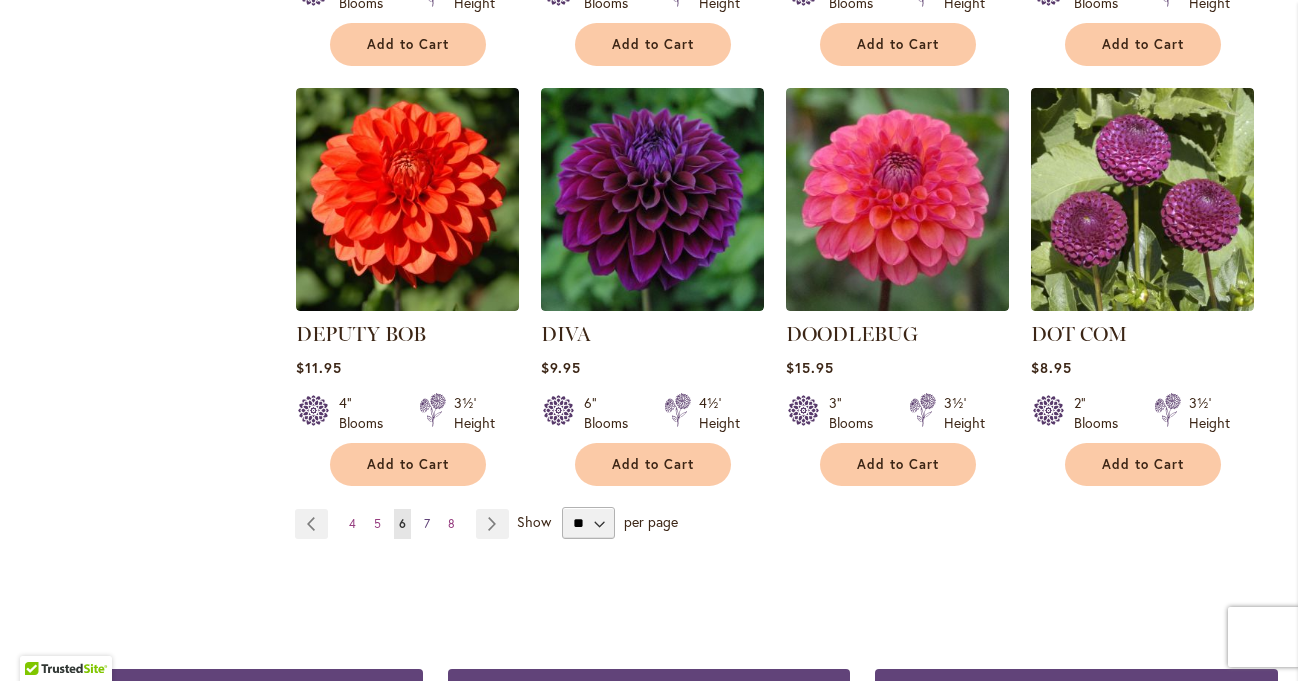 click on "Page
7" at bounding box center (427, 524) 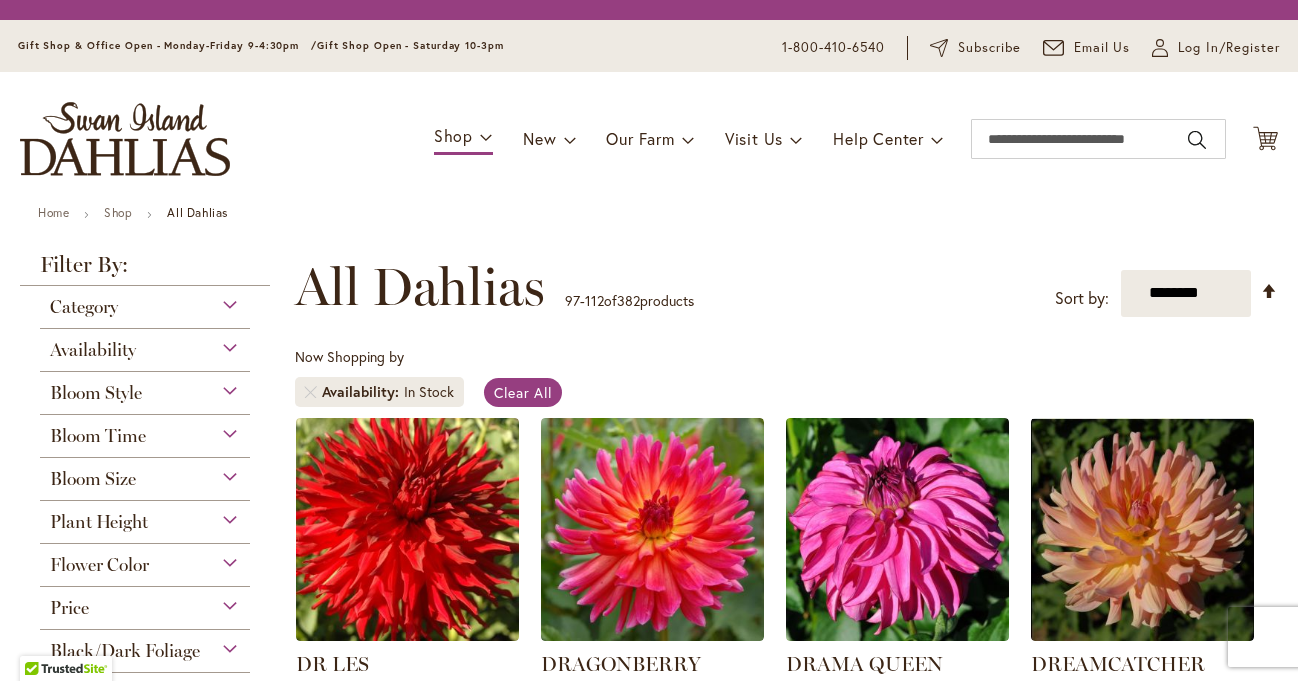 scroll, scrollTop: 0, scrollLeft: 0, axis: both 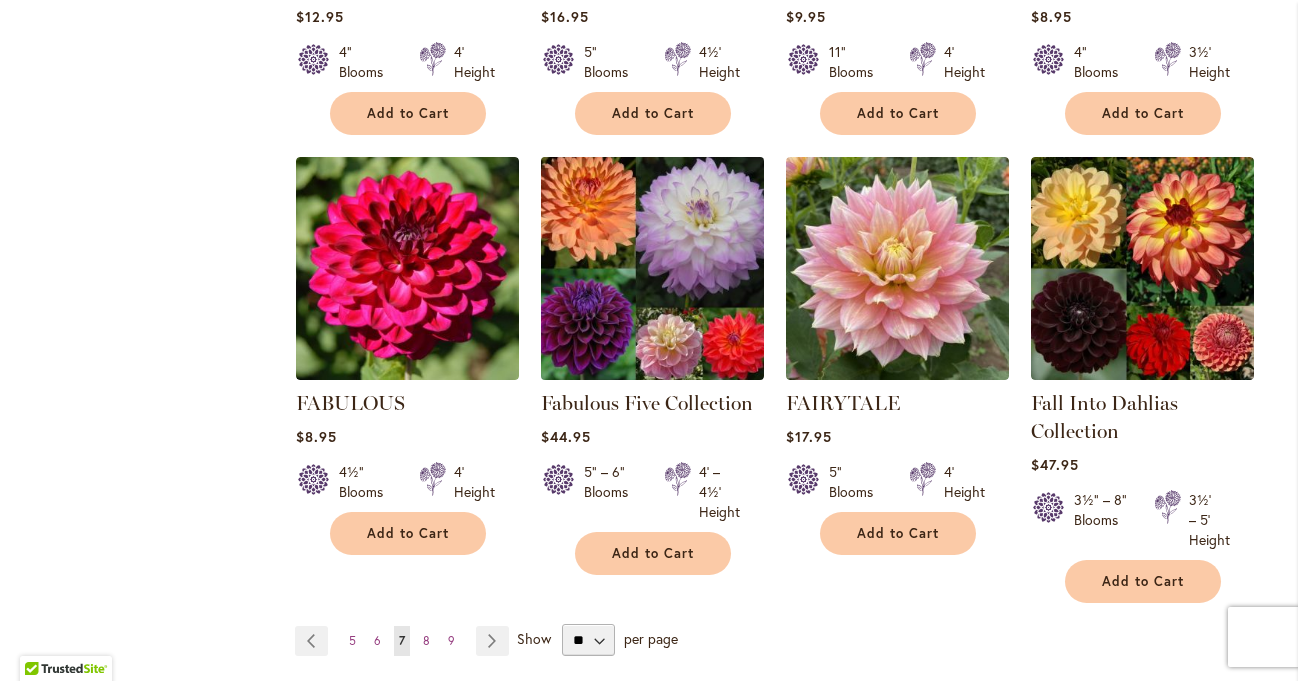 click at bounding box center (652, 268) 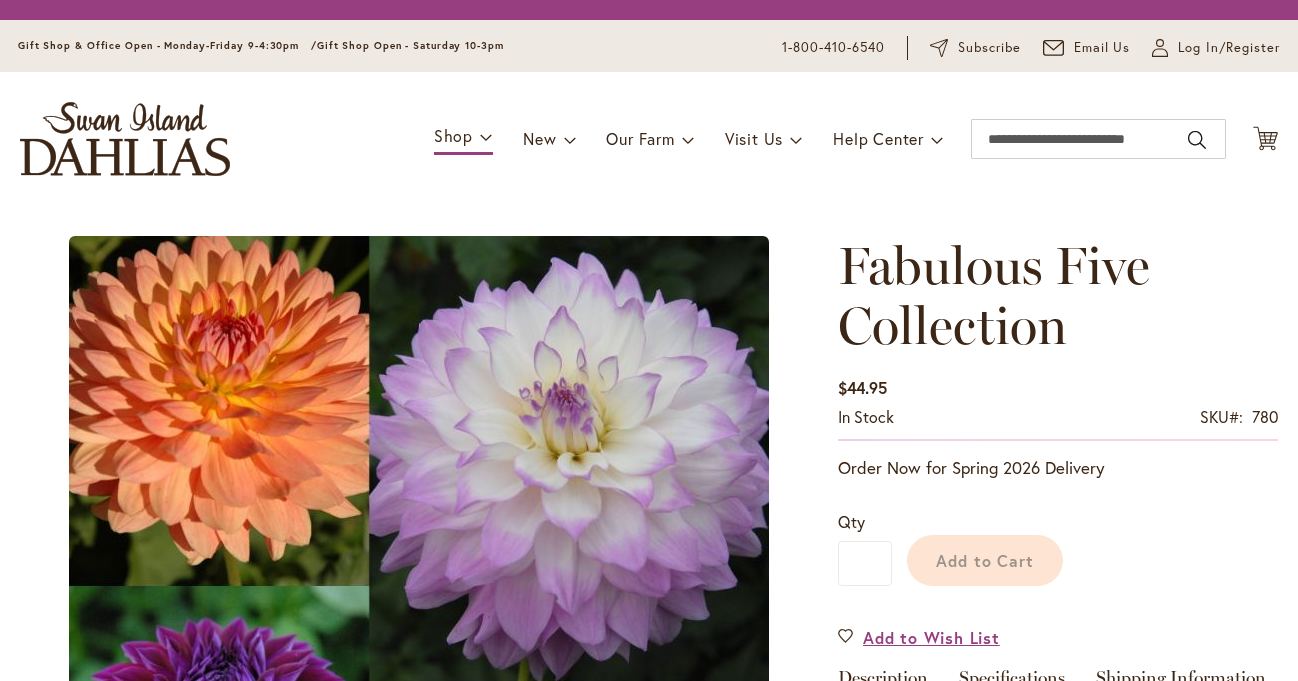 scroll, scrollTop: 0, scrollLeft: 0, axis: both 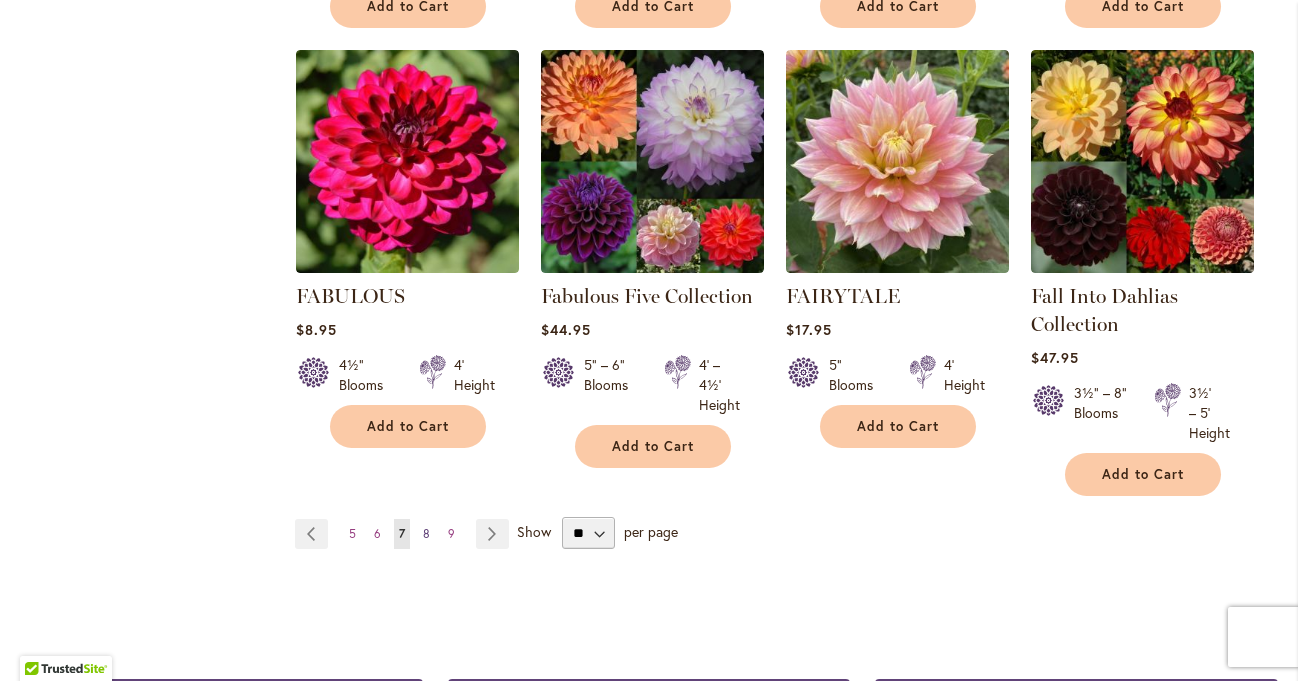 click on "Page
8" at bounding box center (426, 534) 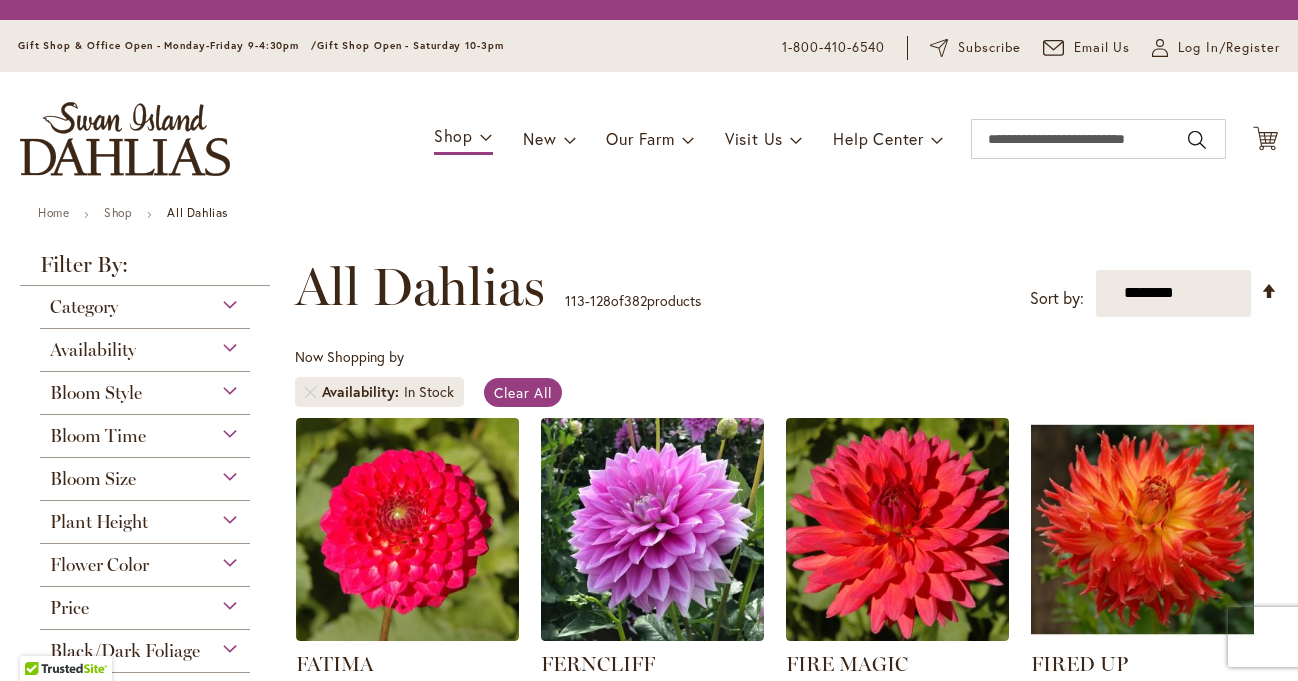 scroll, scrollTop: 0, scrollLeft: 0, axis: both 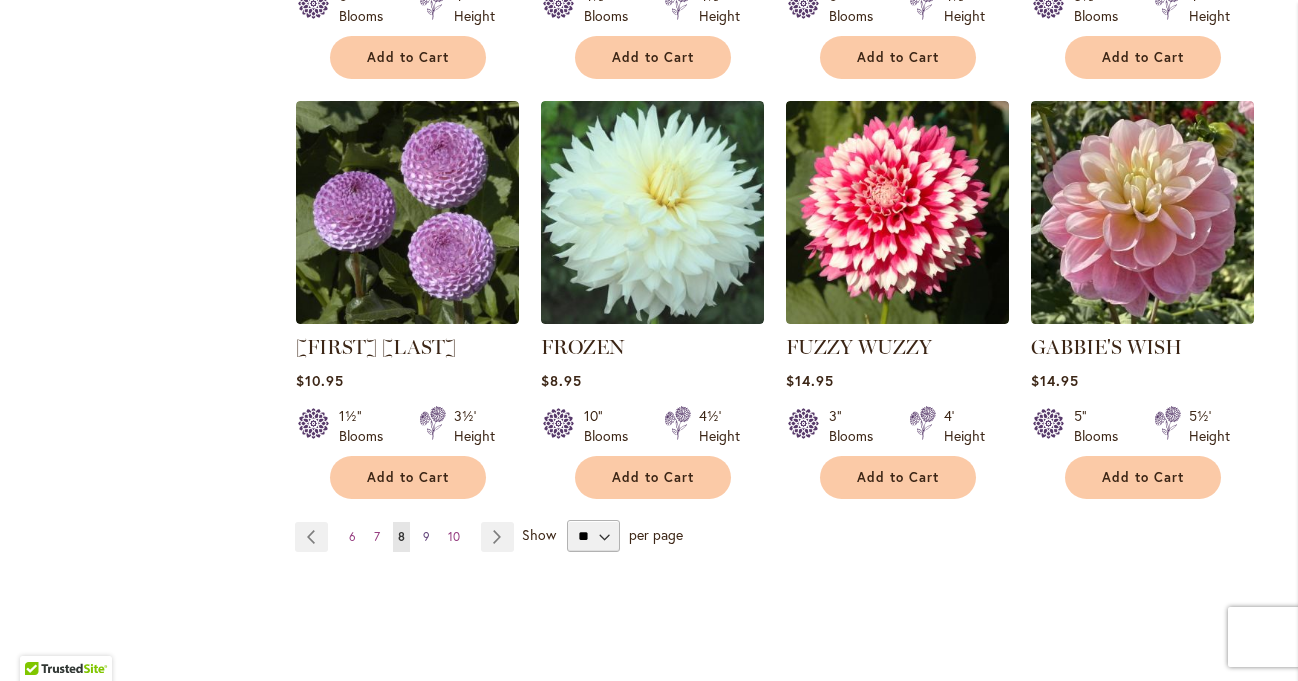 click on "9" at bounding box center [426, 536] 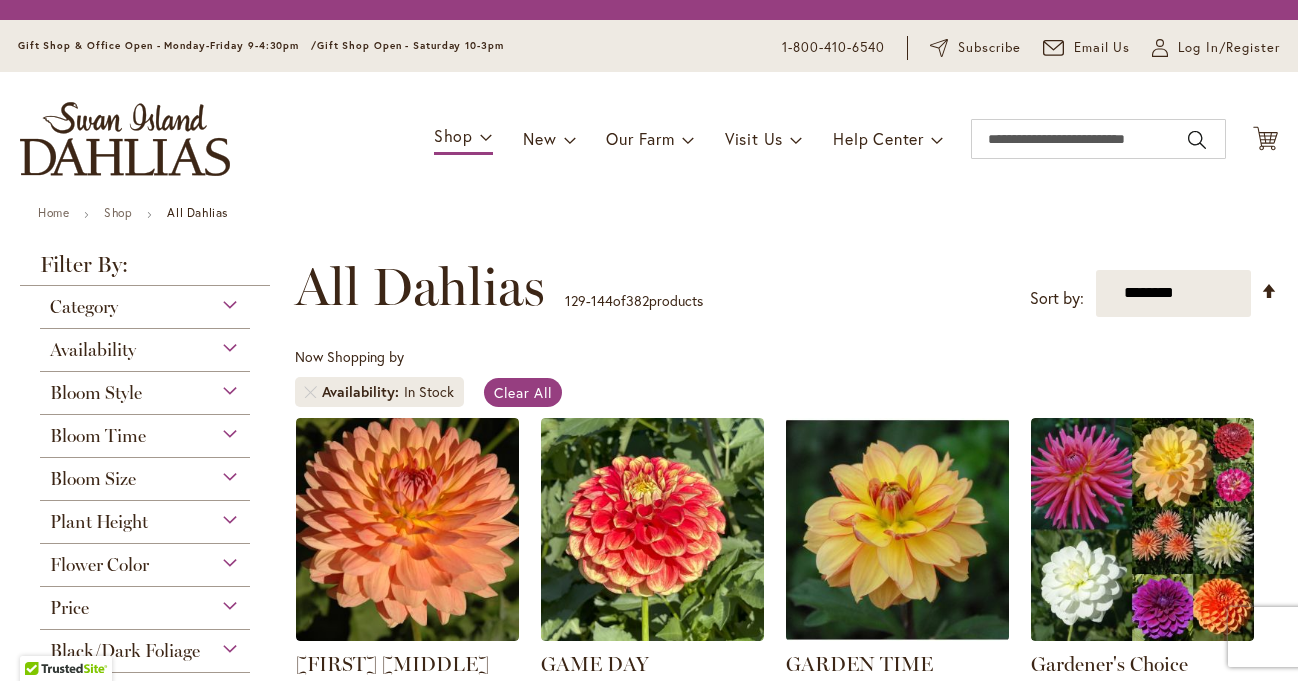 scroll, scrollTop: 0, scrollLeft: 0, axis: both 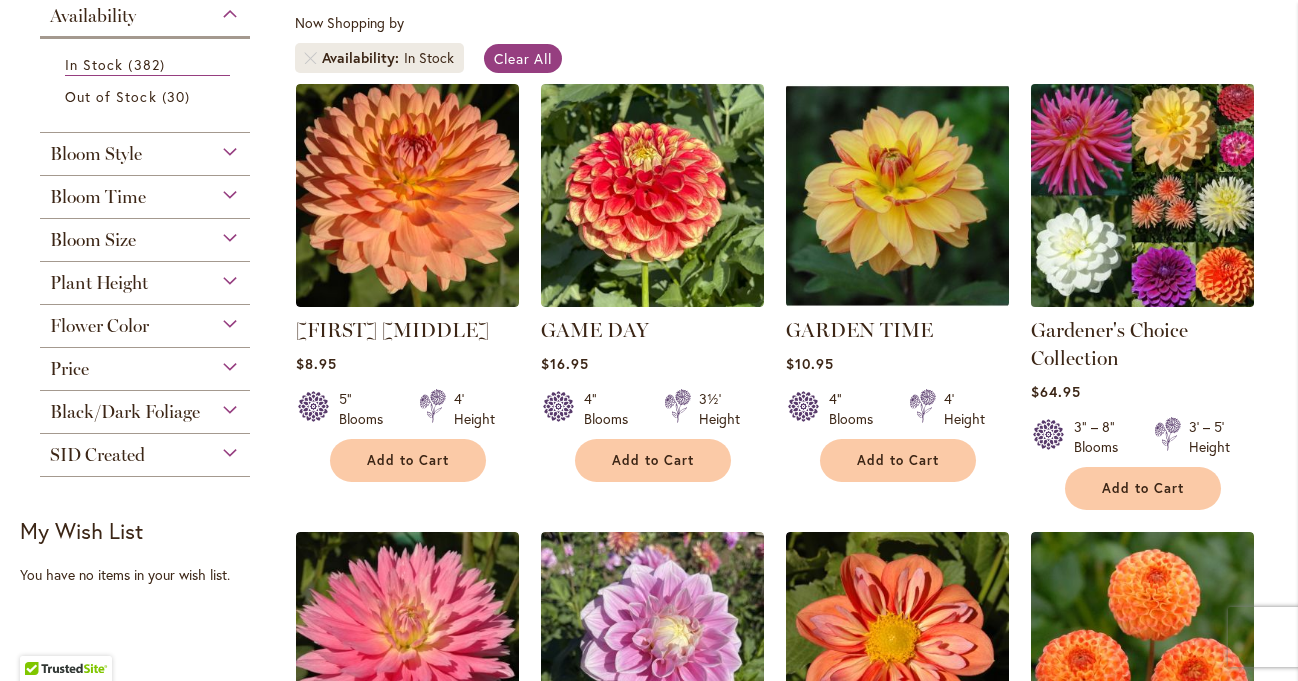 click at bounding box center (1142, 195) 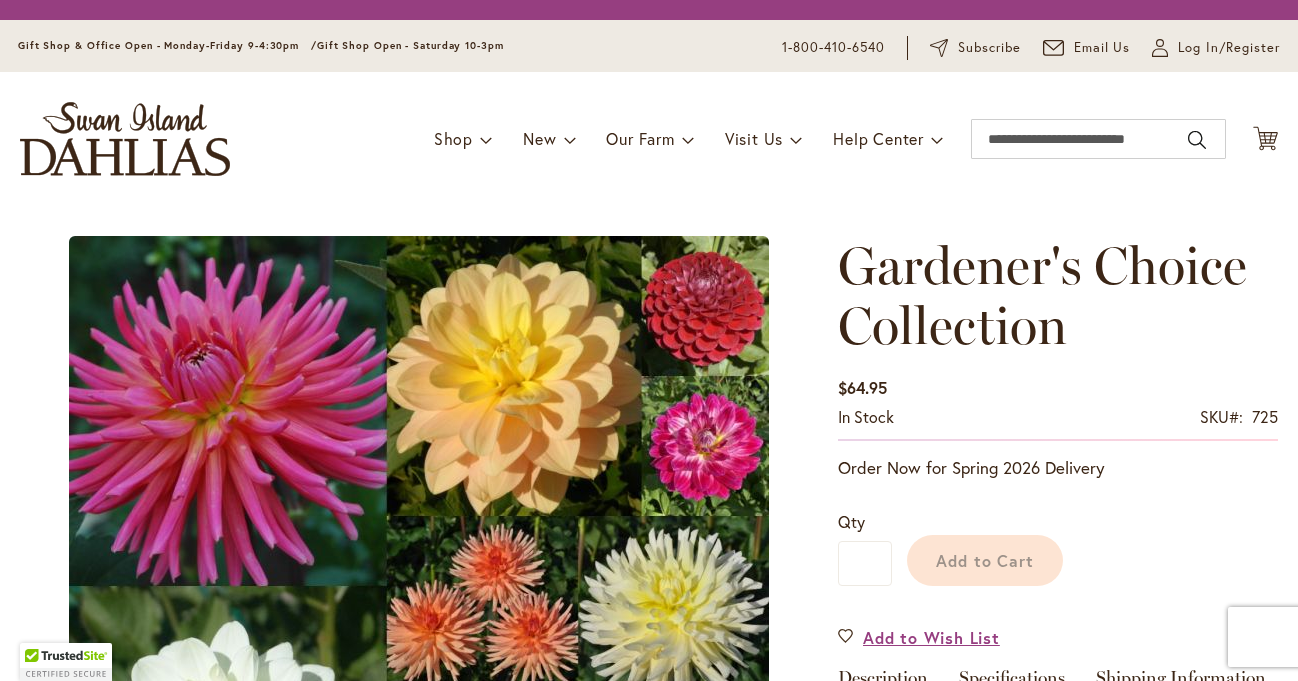 scroll, scrollTop: 0, scrollLeft: 0, axis: both 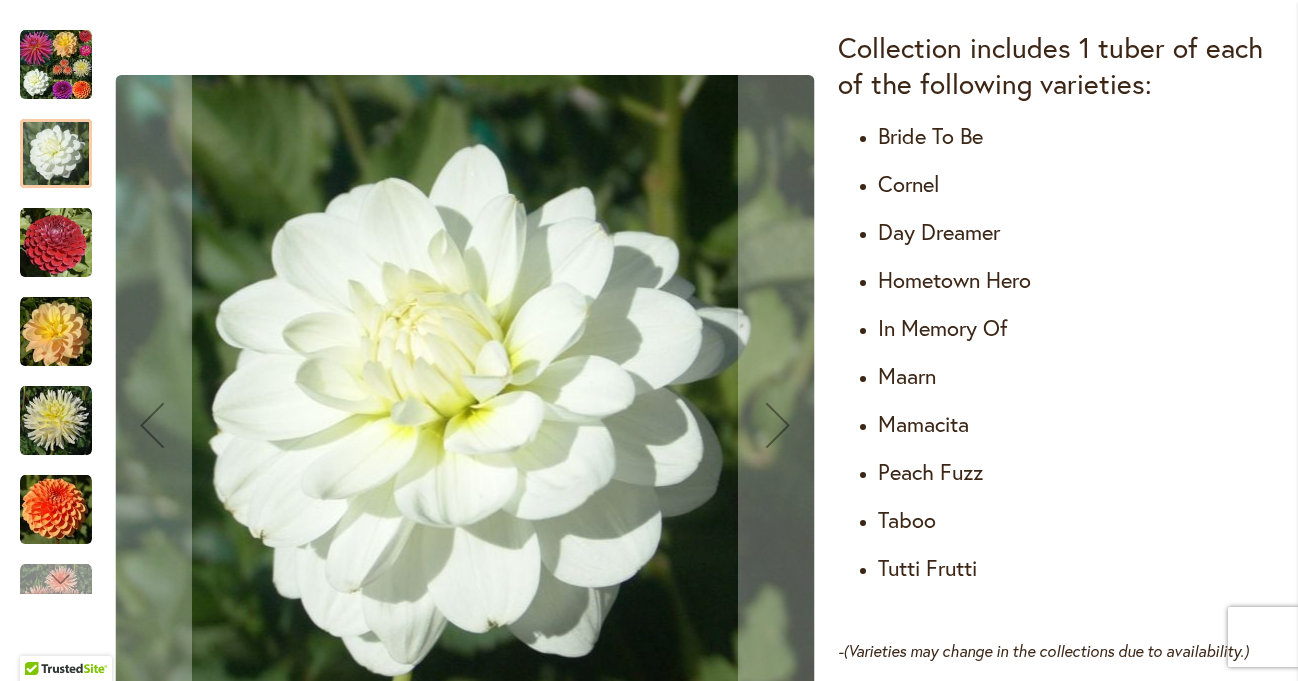 click at bounding box center (56, 579) 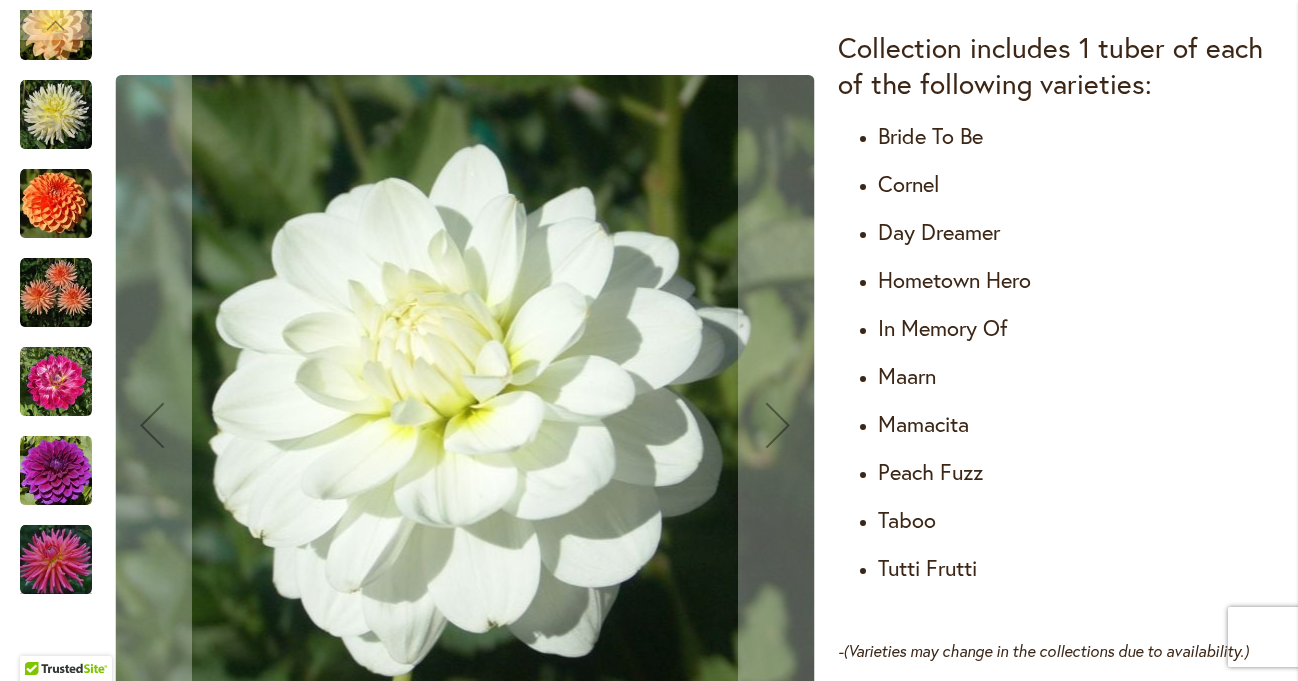 click at bounding box center (56, 382) 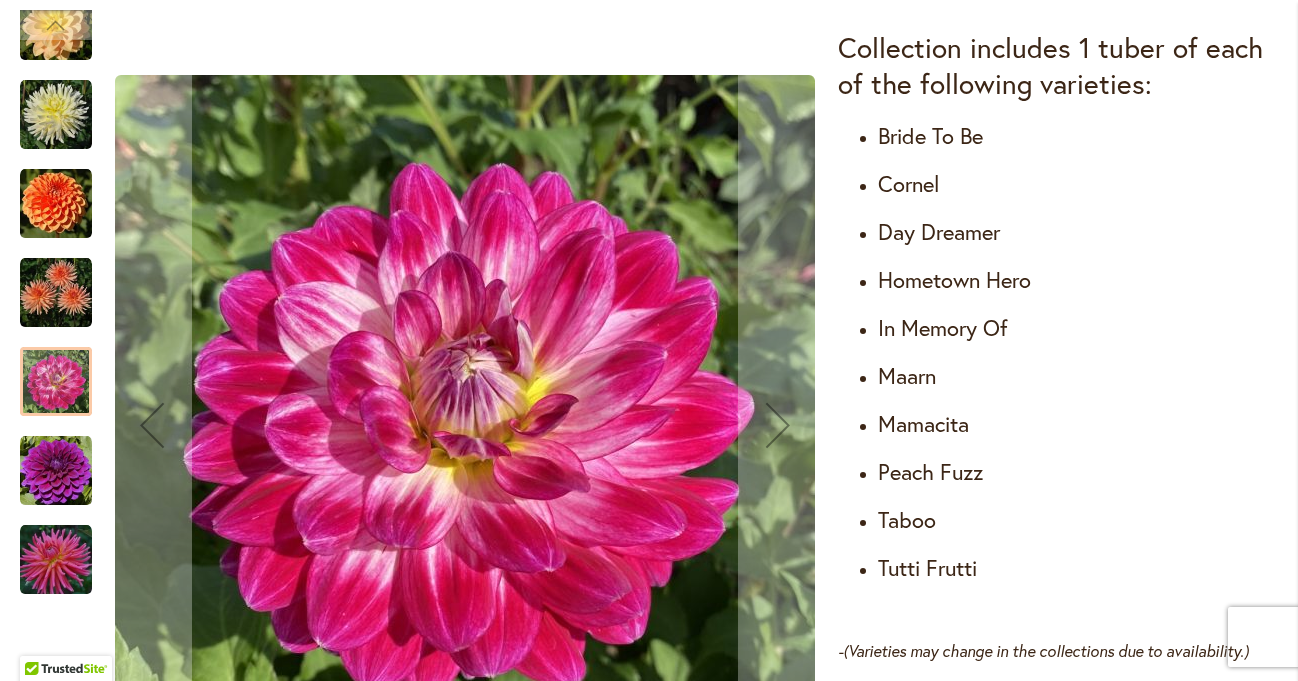 click at bounding box center [56, 560] 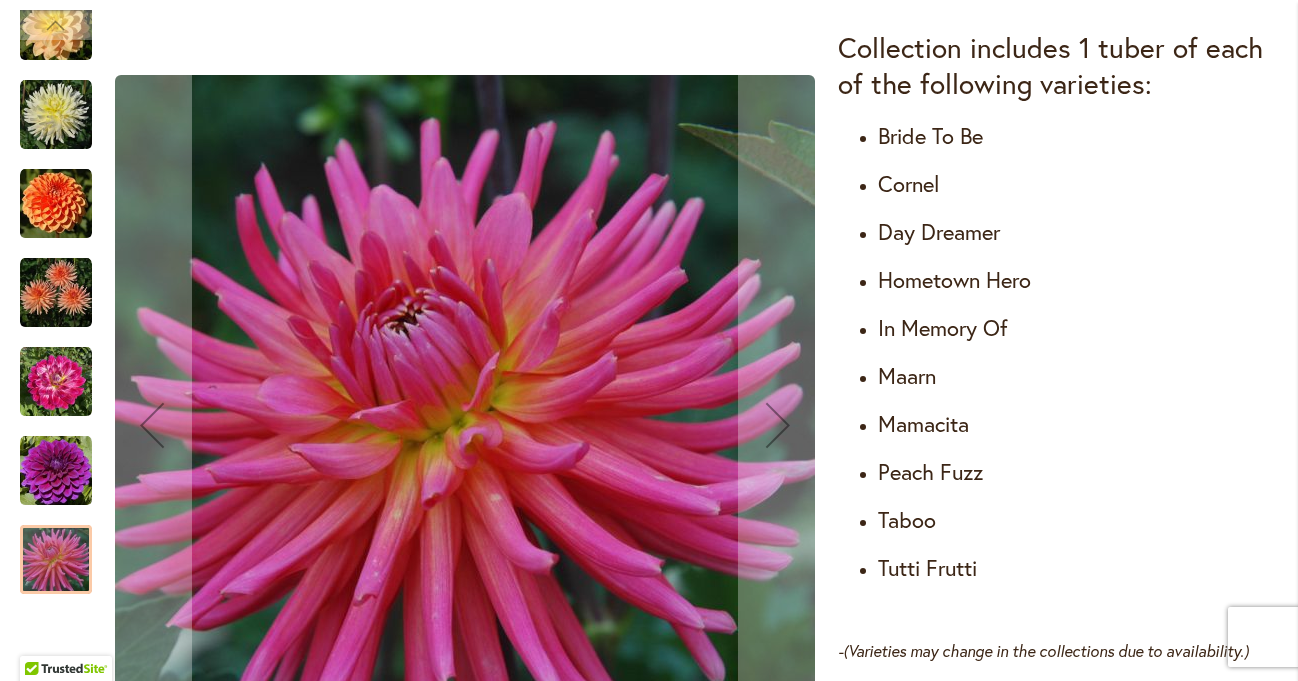 click at bounding box center (56, 471) 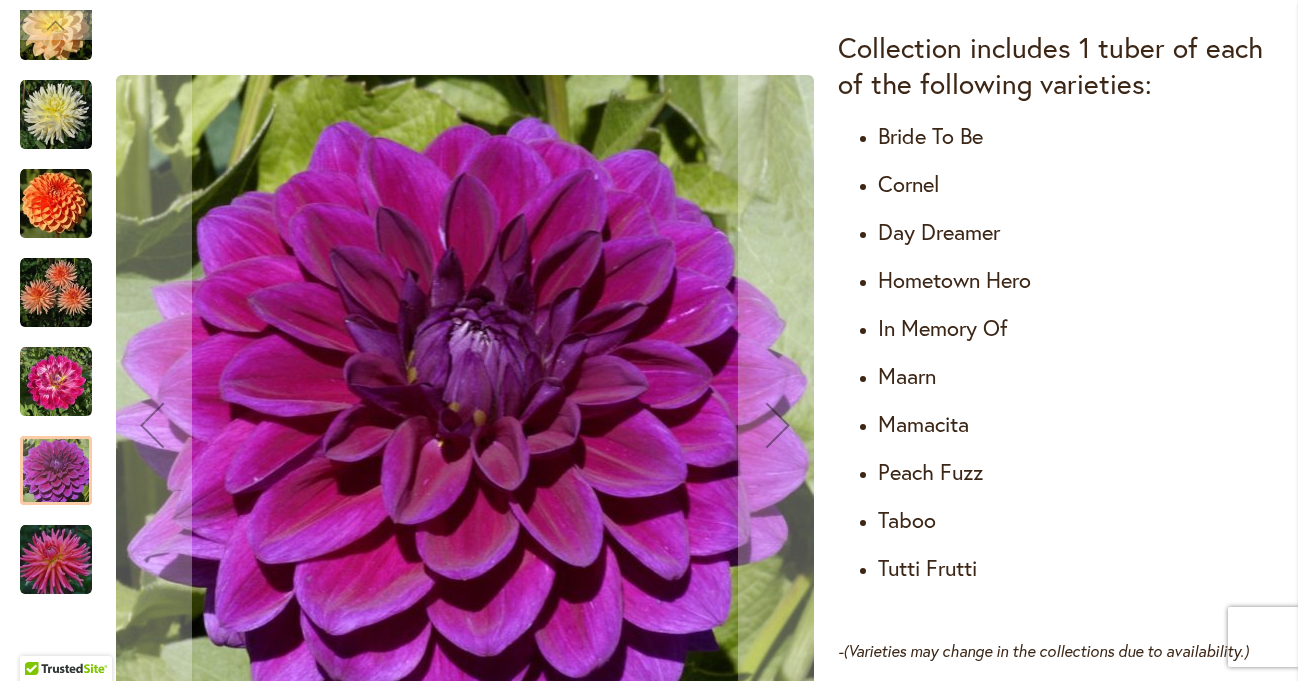 click at bounding box center (56, 293) 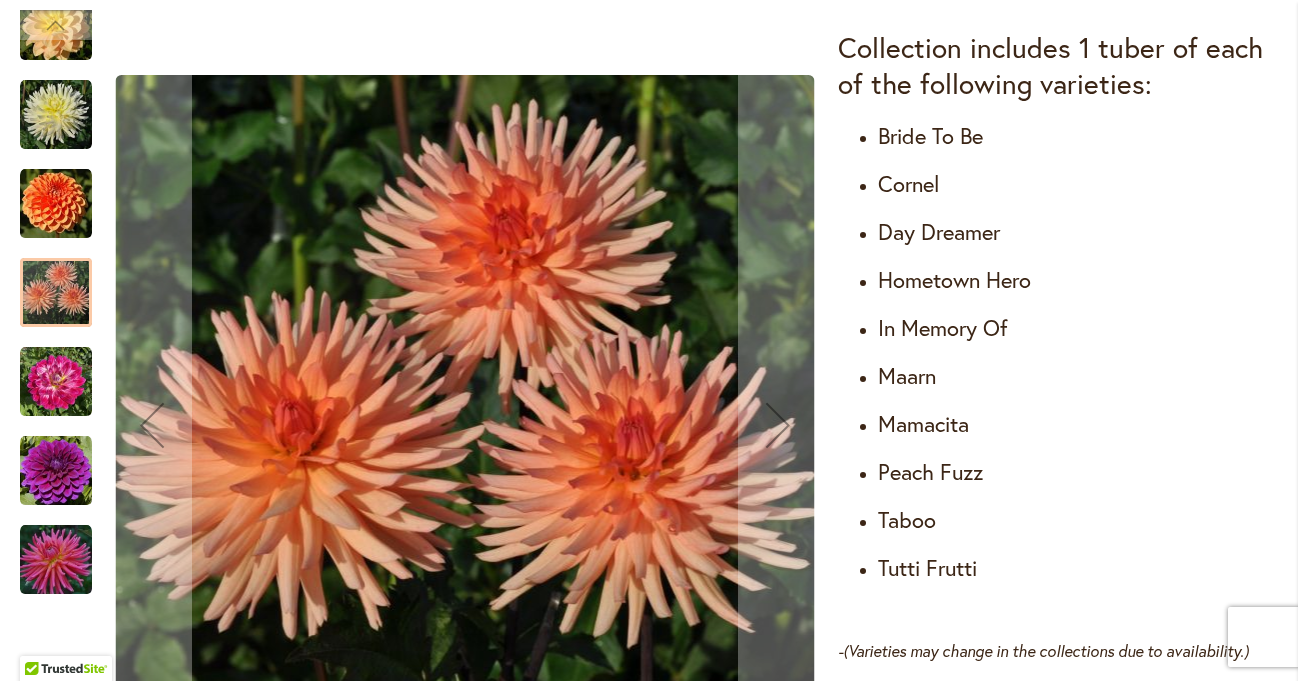 click at bounding box center (56, 204) 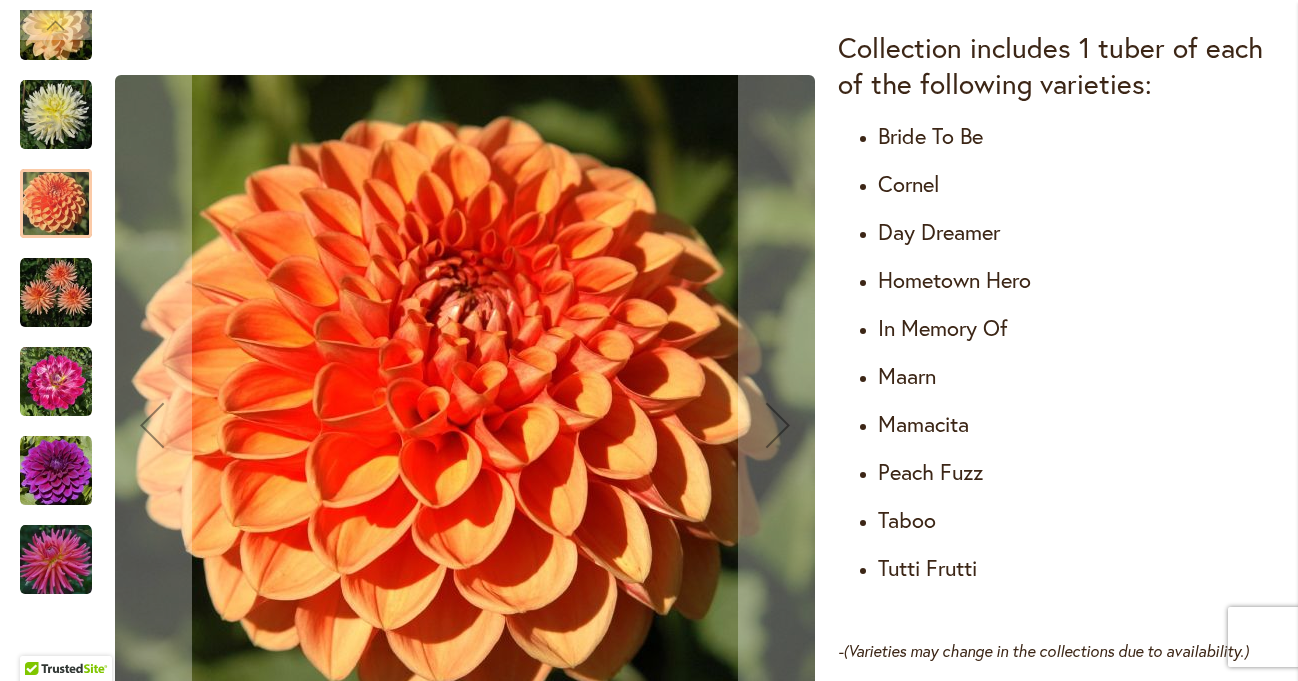 click at bounding box center (56, 115) 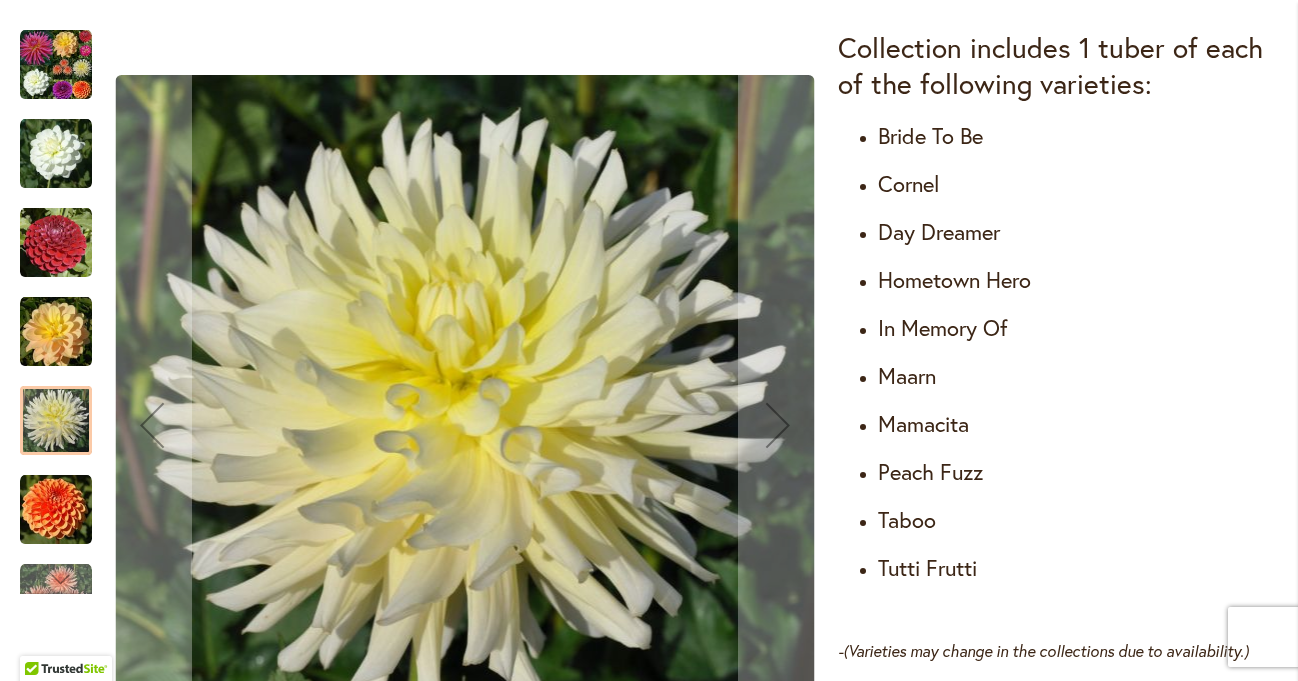 click at bounding box center (56, 154) 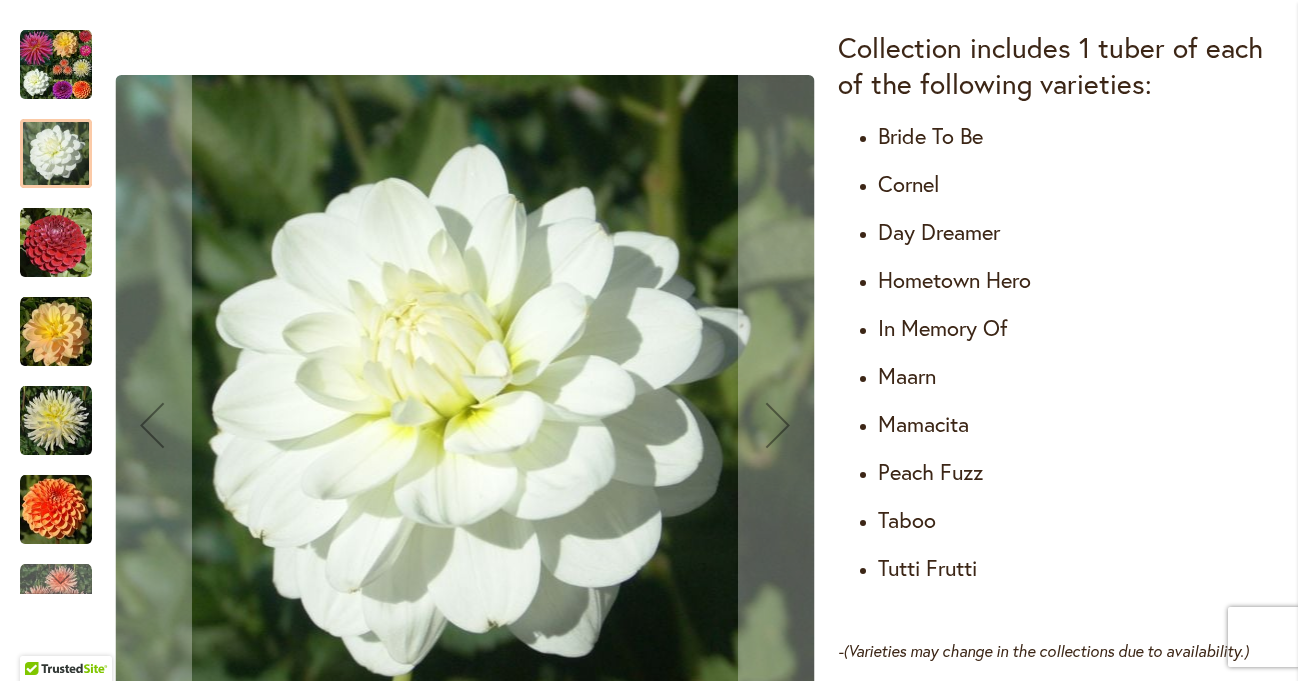 click at bounding box center [56, 65] 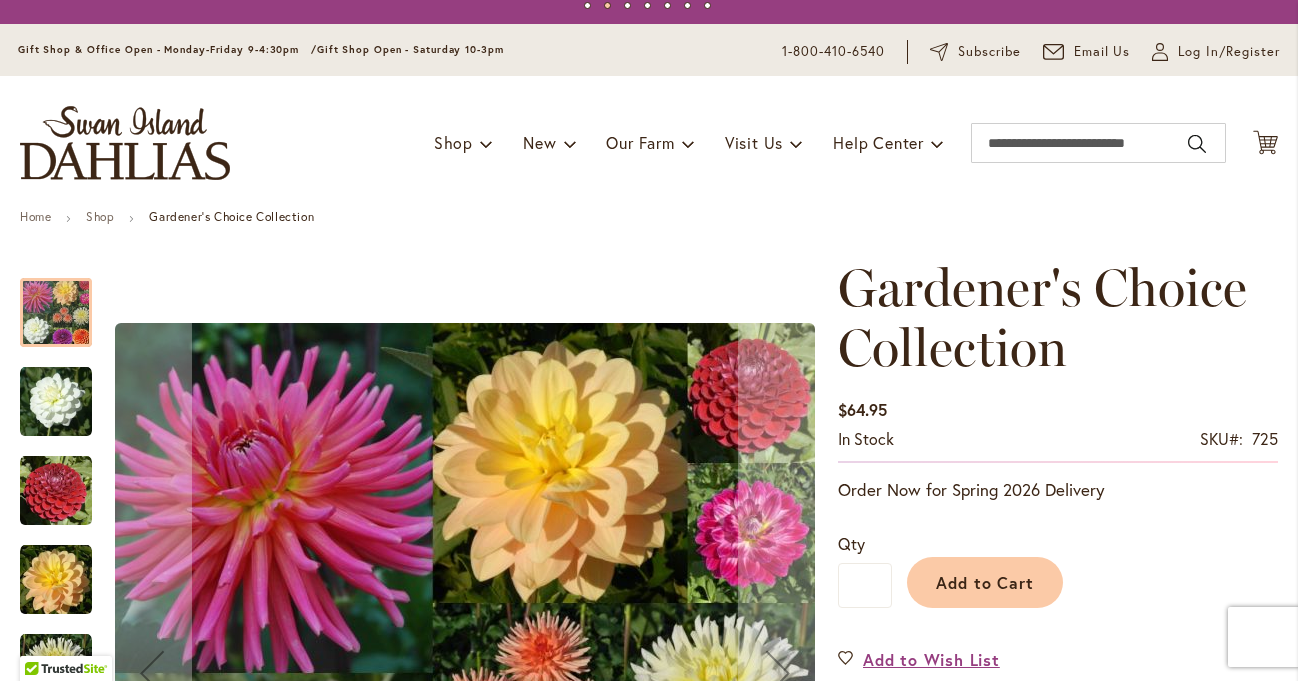 scroll, scrollTop: 20, scrollLeft: 0, axis: vertical 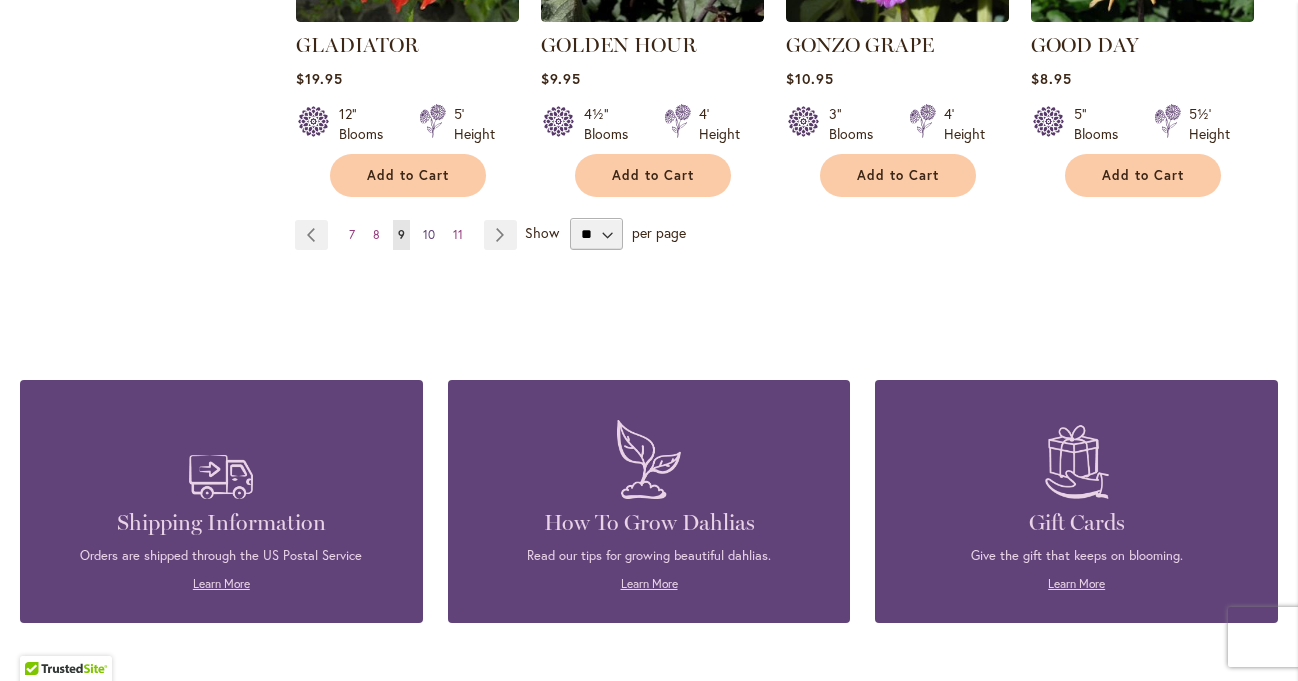 click on "Page
10" at bounding box center (429, 235) 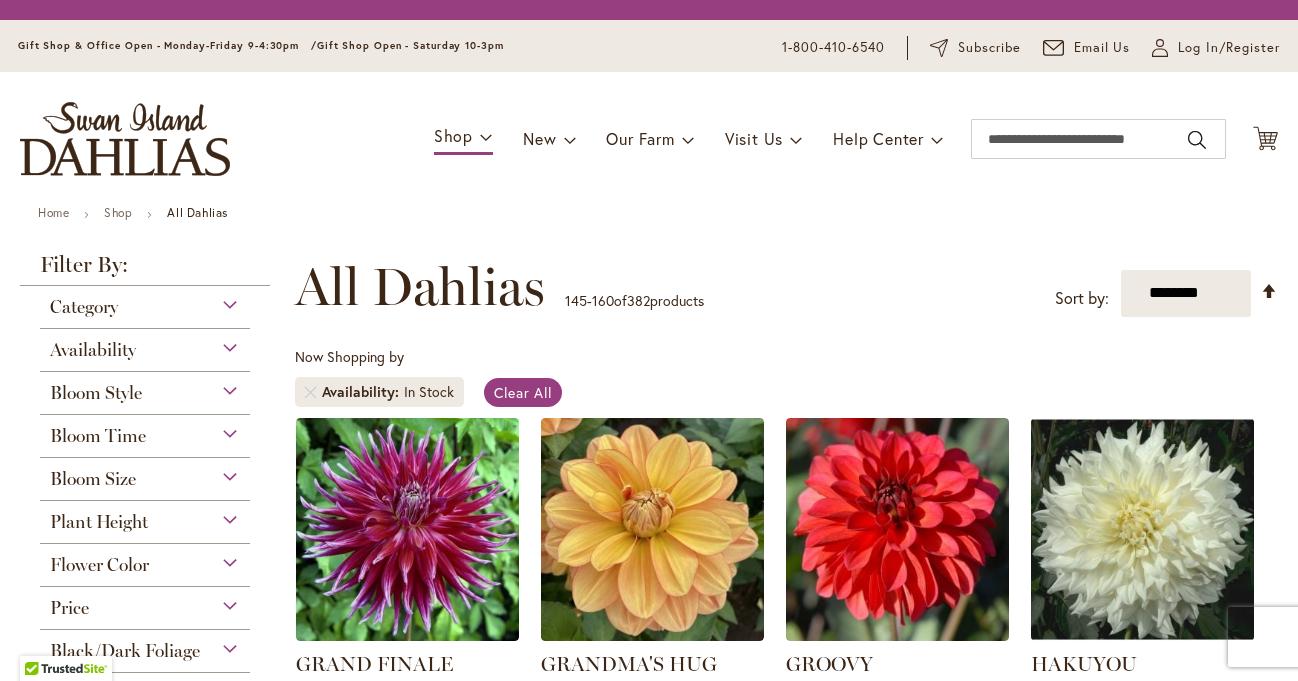 scroll, scrollTop: 0, scrollLeft: 0, axis: both 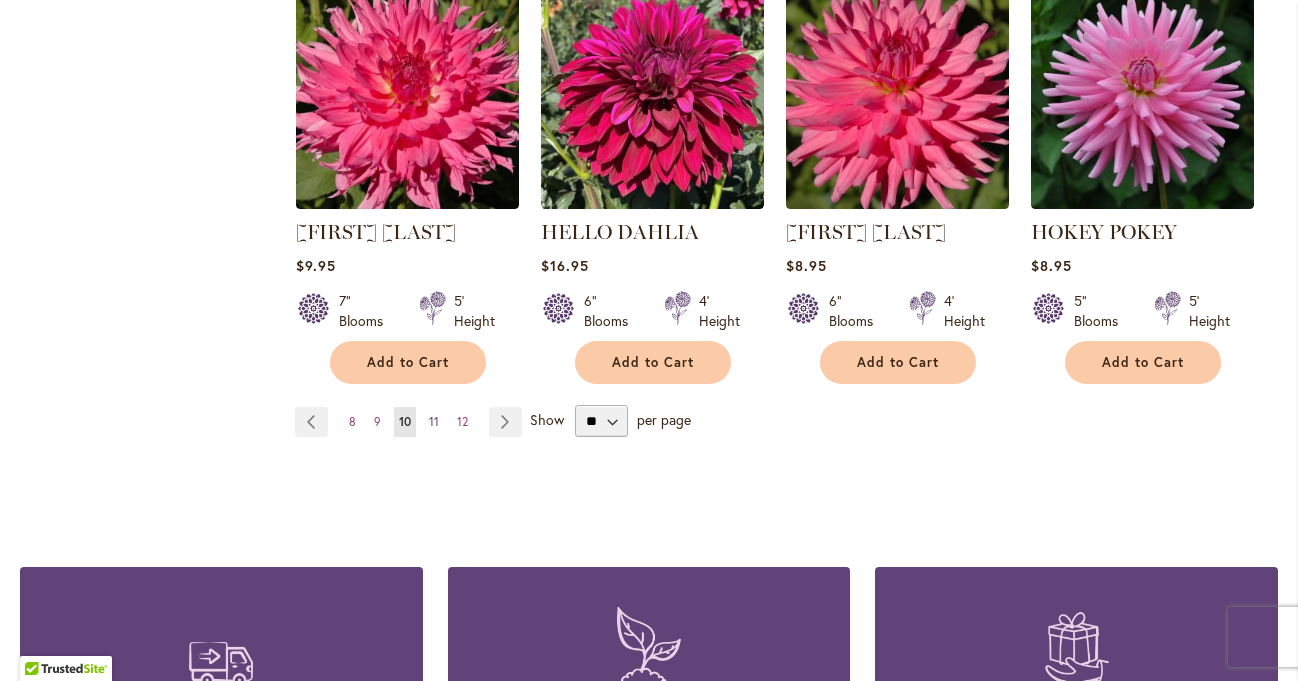 click on "11" at bounding box center [434, 421] 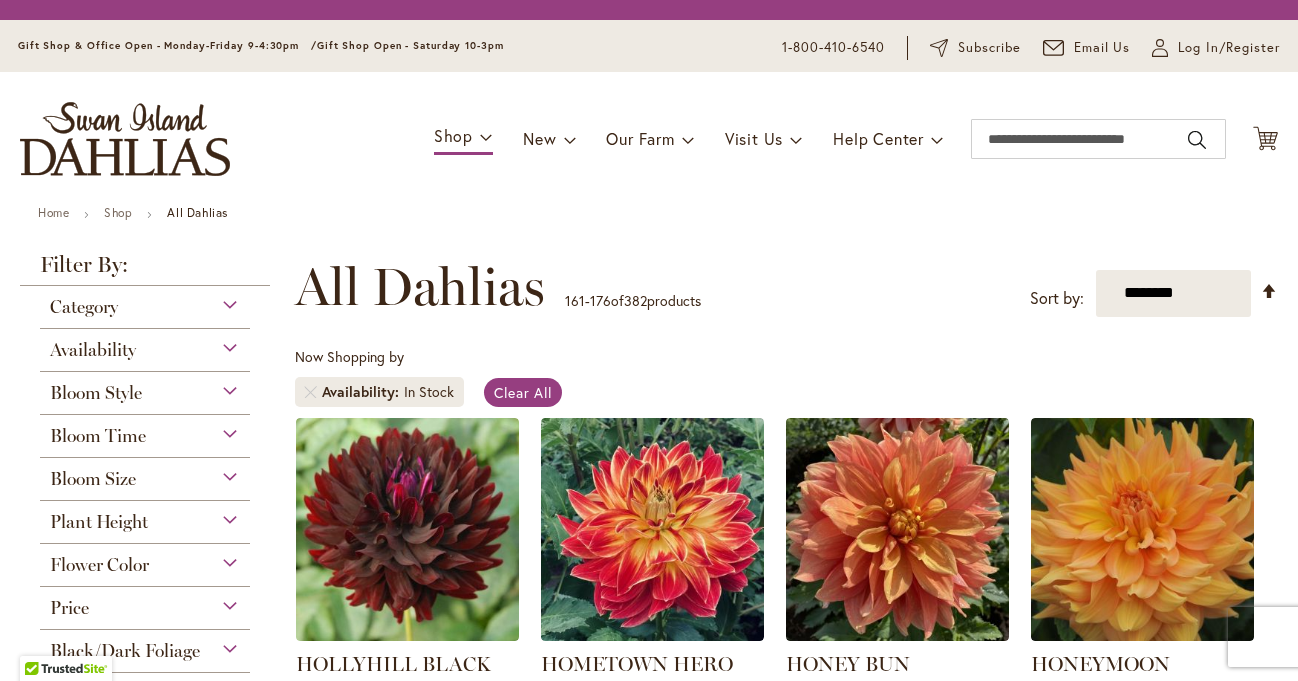 scroll, scrollTop: 0, scrollLeft: 0, axis: both 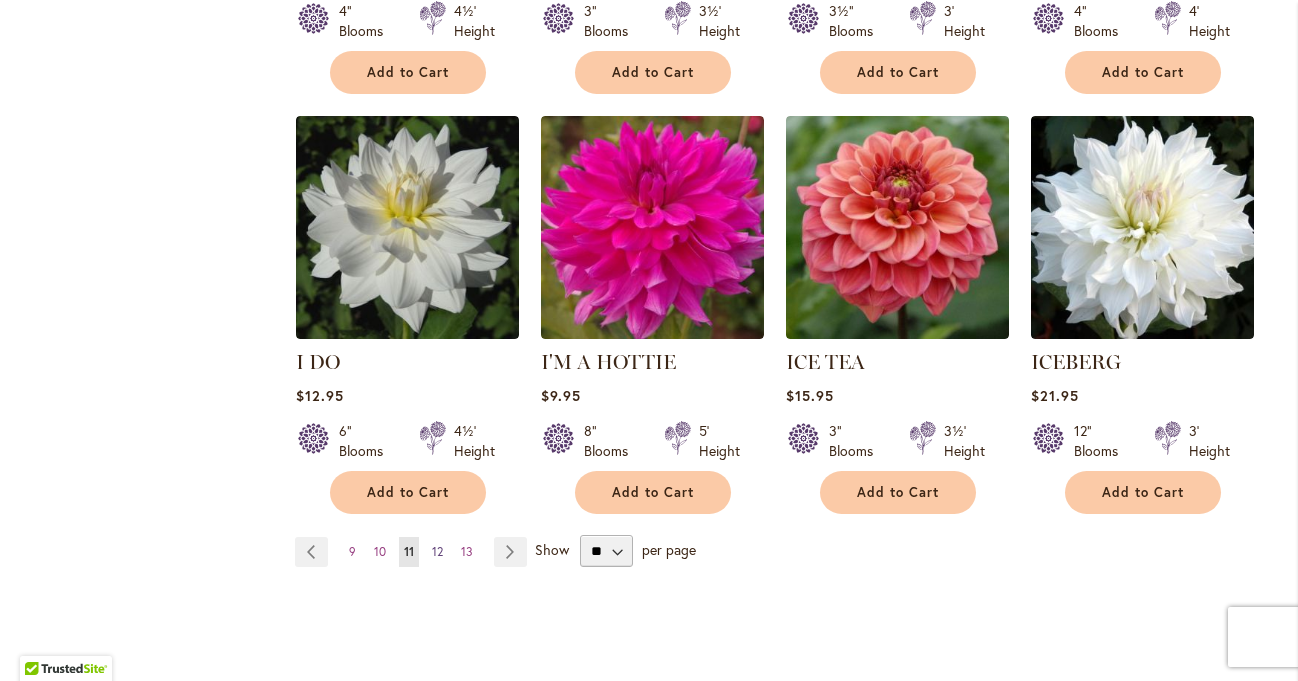 click on "12" at bounding box center [437, 551] 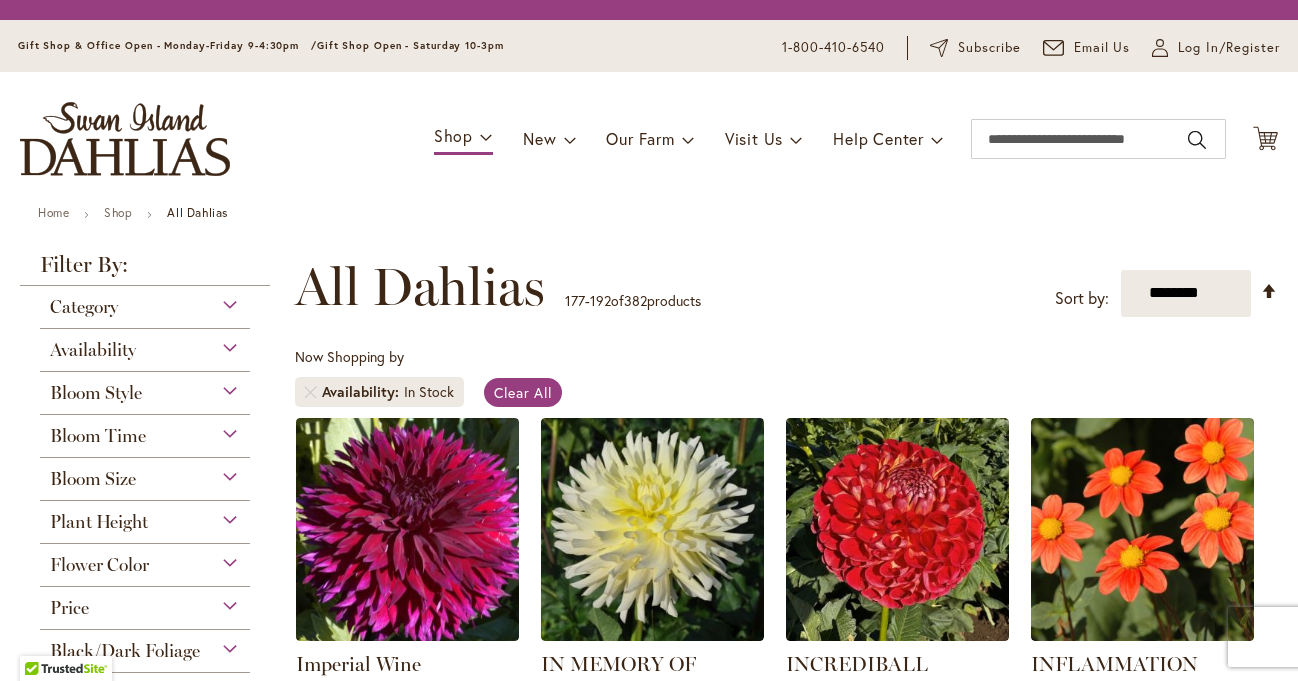 scroll, scrollTop: 0, scrollLeft: 0, axis: both 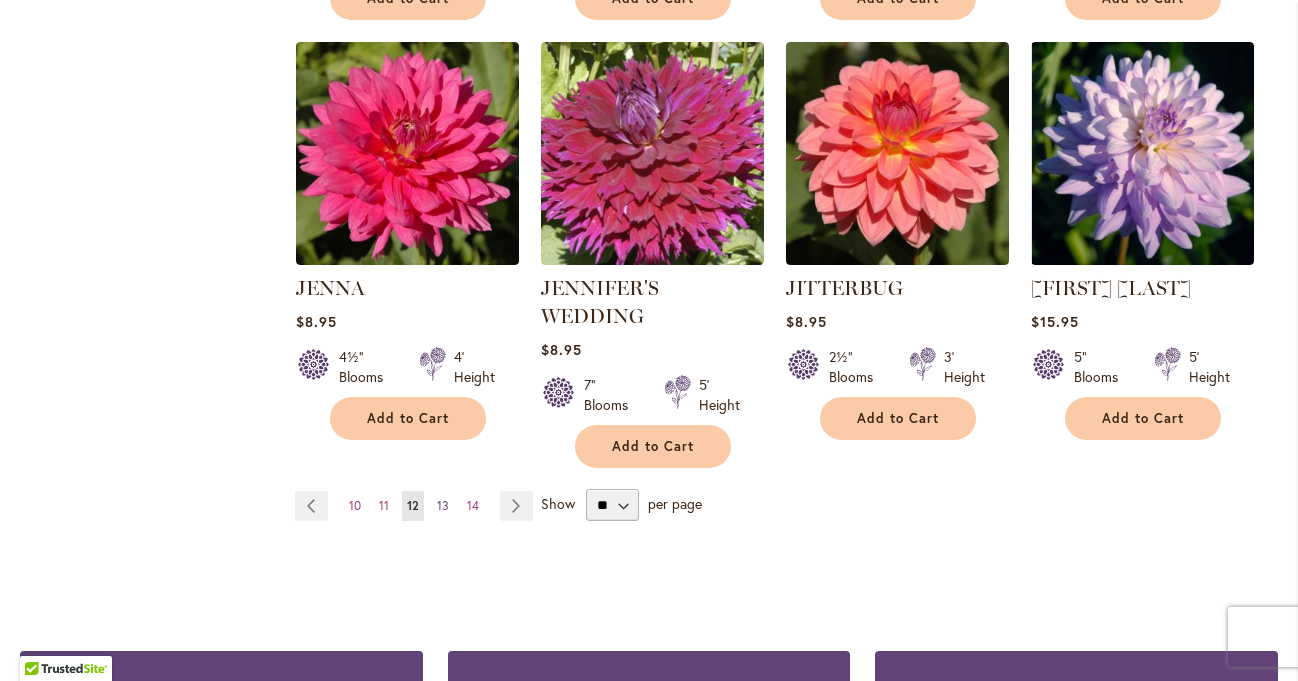click on "Page
13" at bounding box center (443, 506) 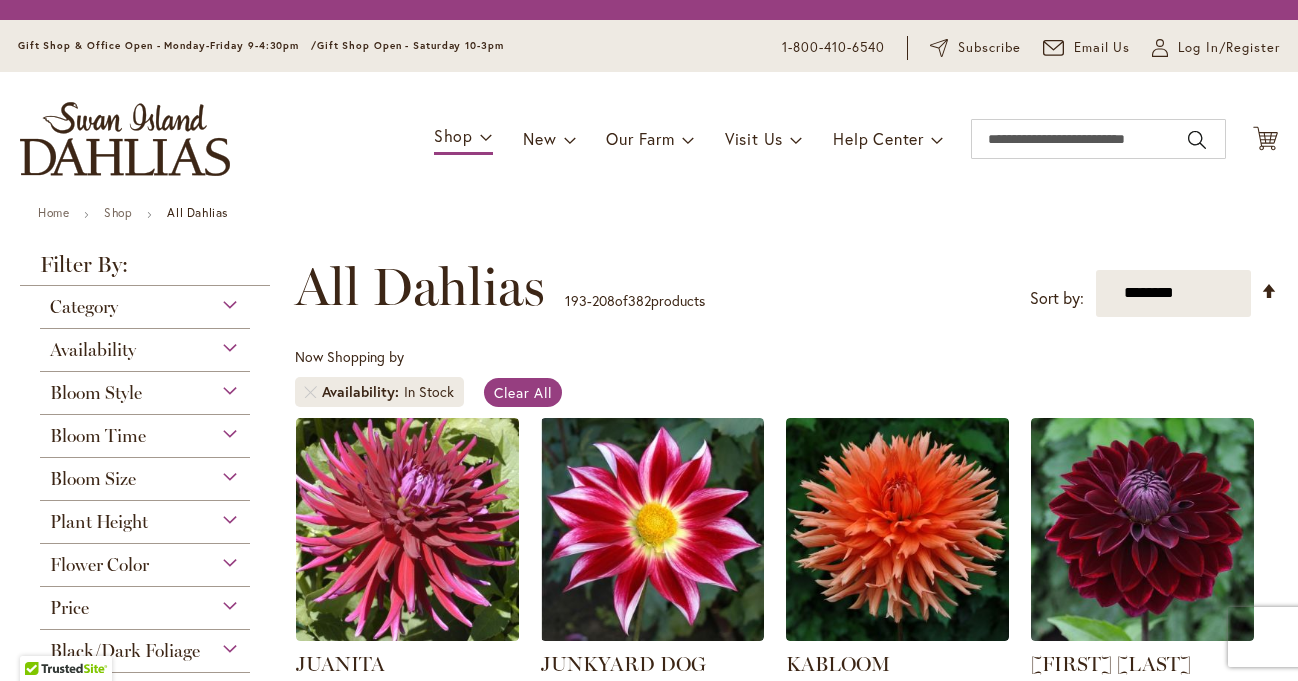 scroll, scrollTop: 0, scrollLeft: 0, axis: both 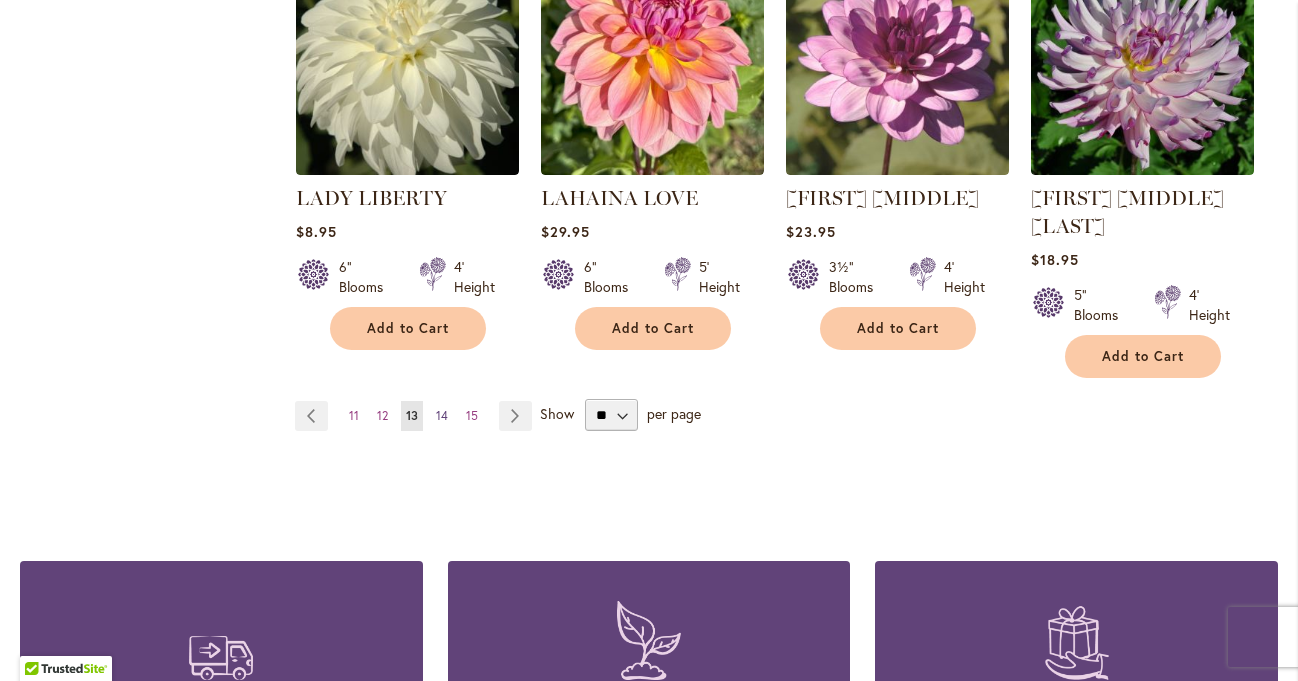 click on "14" at bounding box center [442, 415] 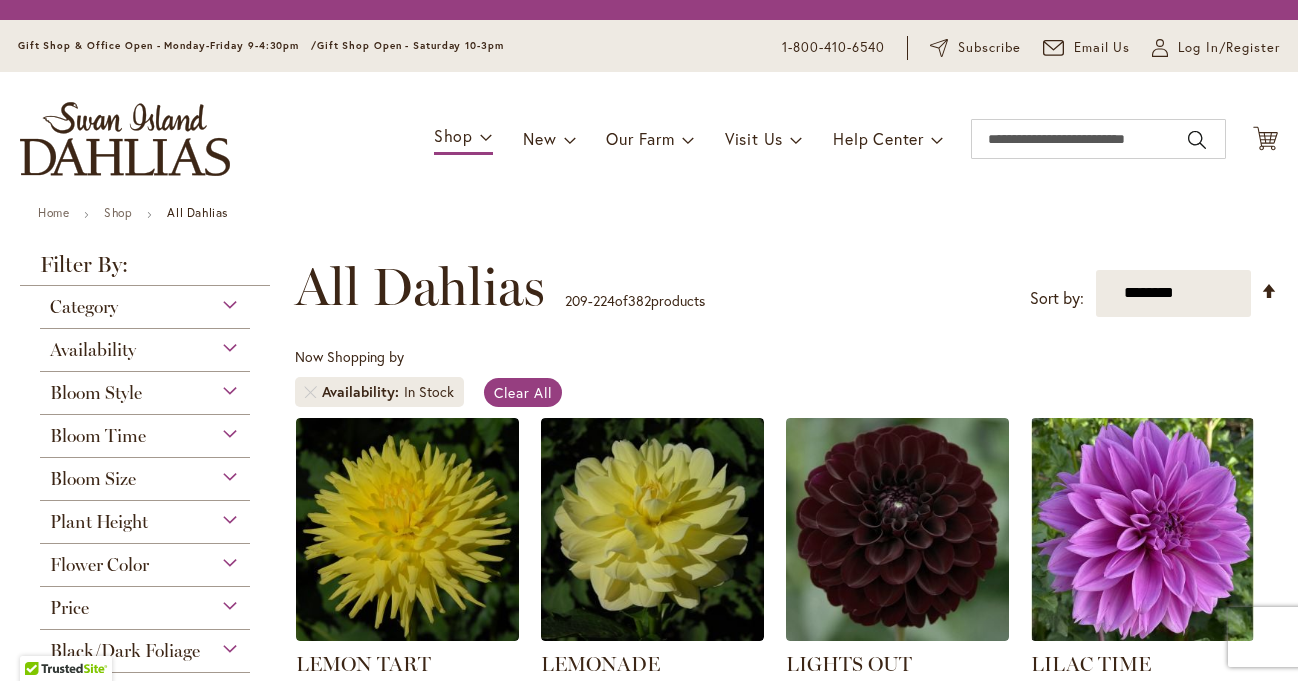 scroll, scrollTop: 0, scrollLeft: 0, axis: both 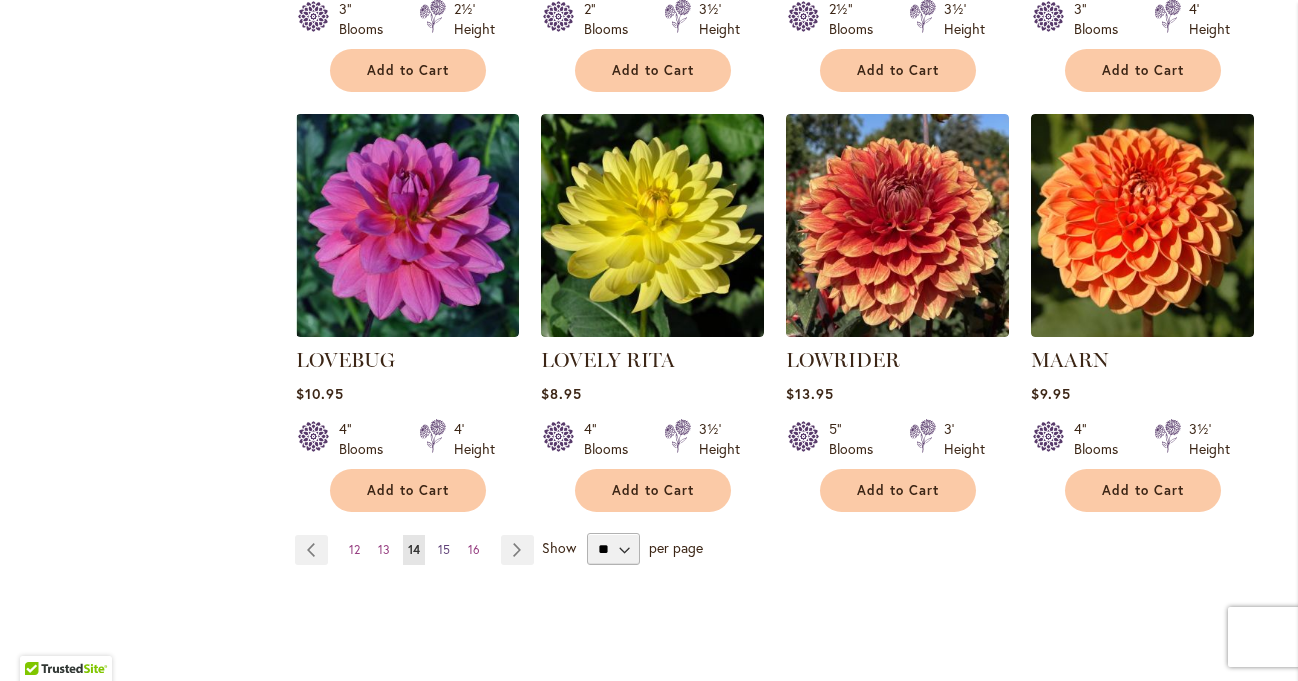 click on "Page
15" at bounding box center (444, 550) 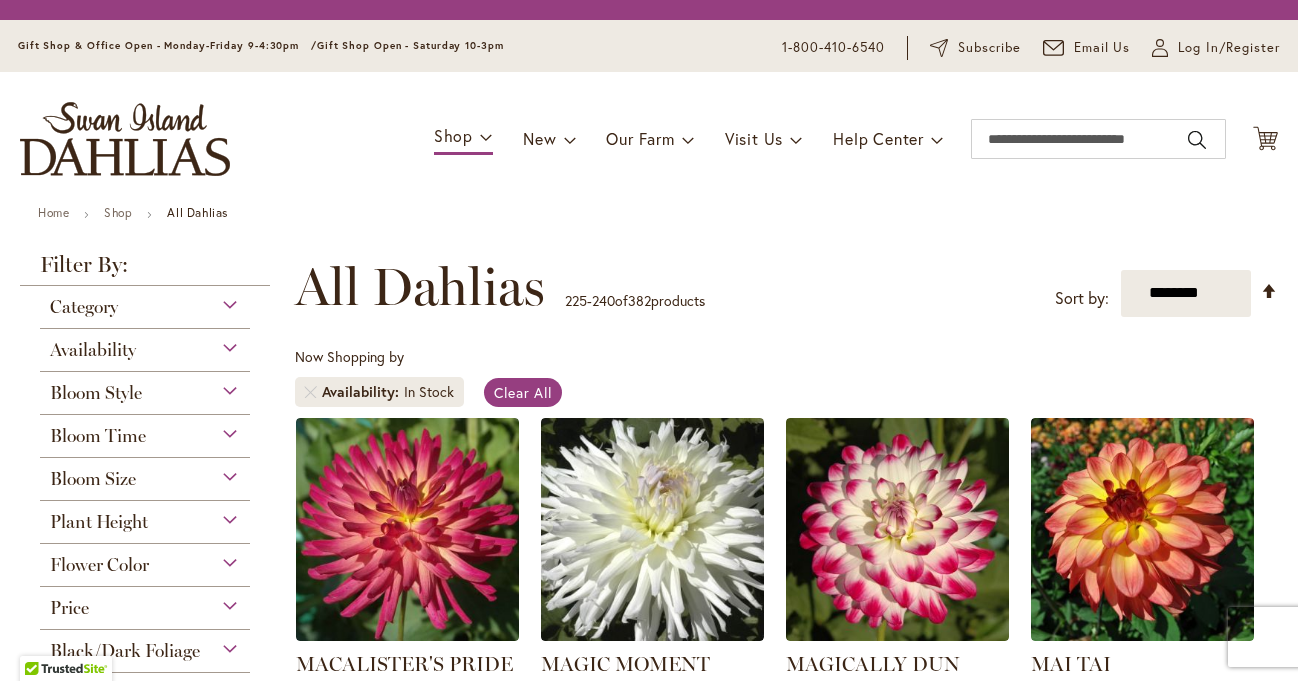 scroll, scrollTop: 0, scrollLeft: 0, axis: both 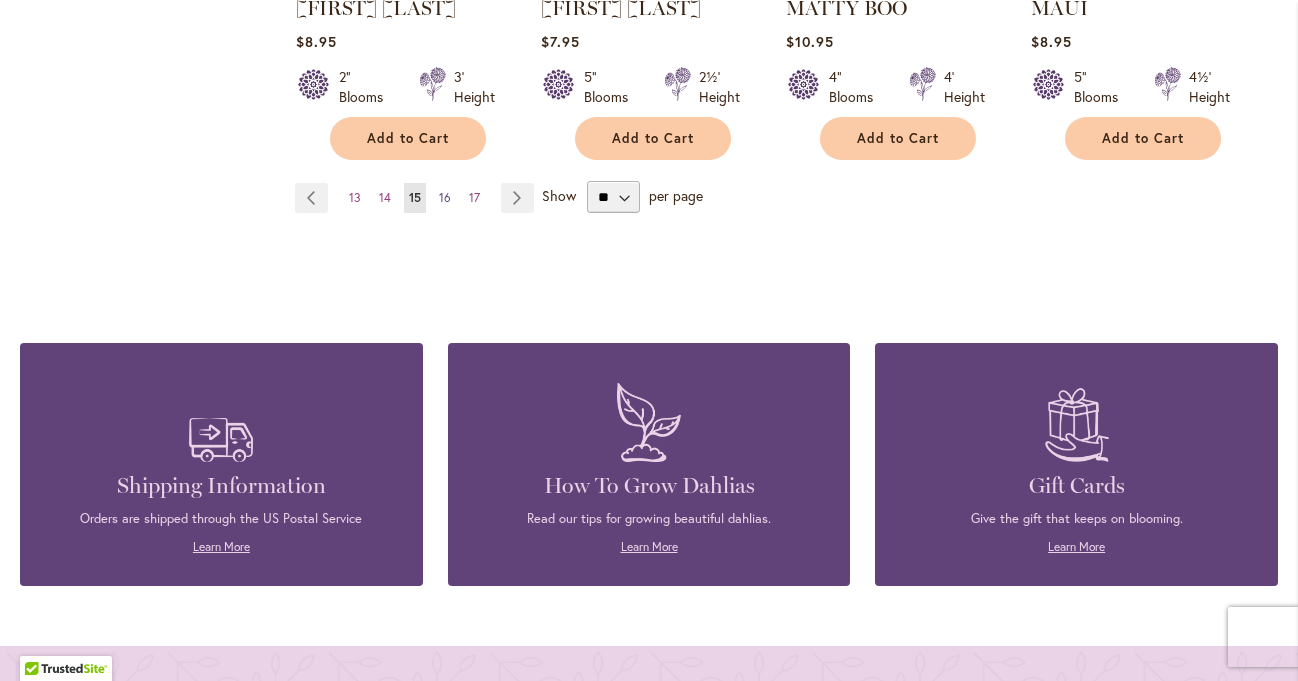 click on "Page
16" at bounding box center (445, 198) 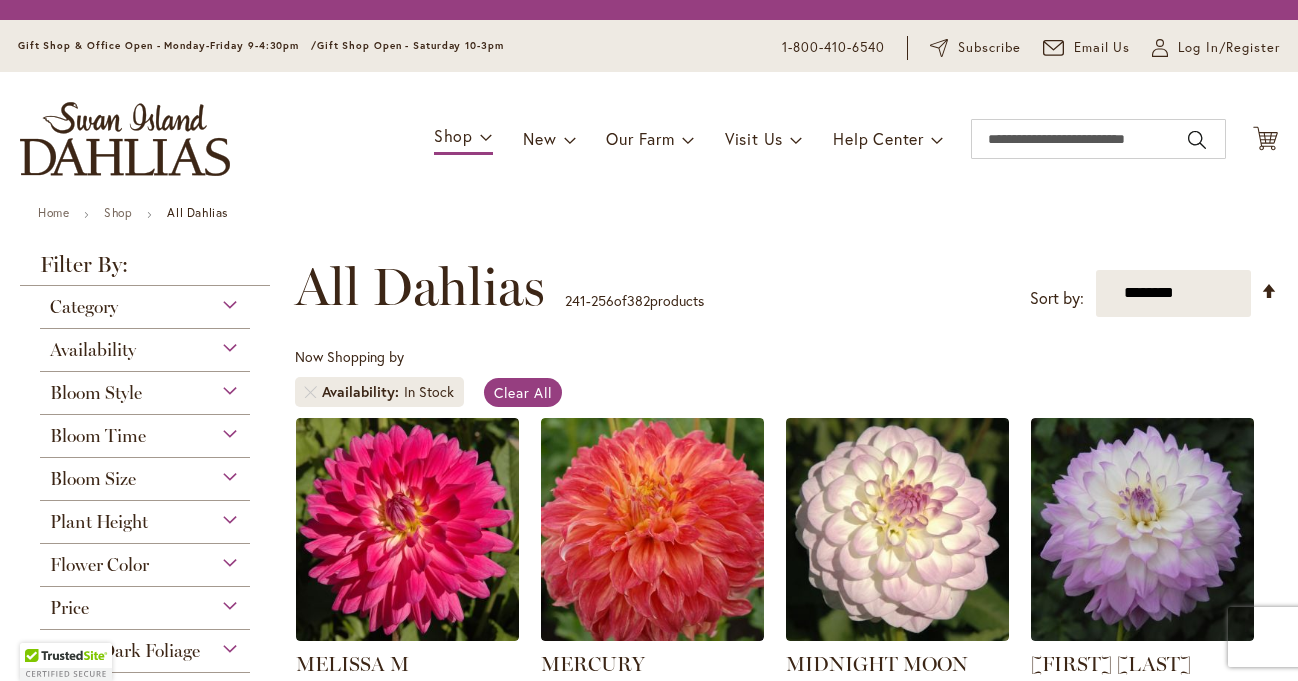 scroll, scrollTop: 0, scrollLeft: 0, axis: both 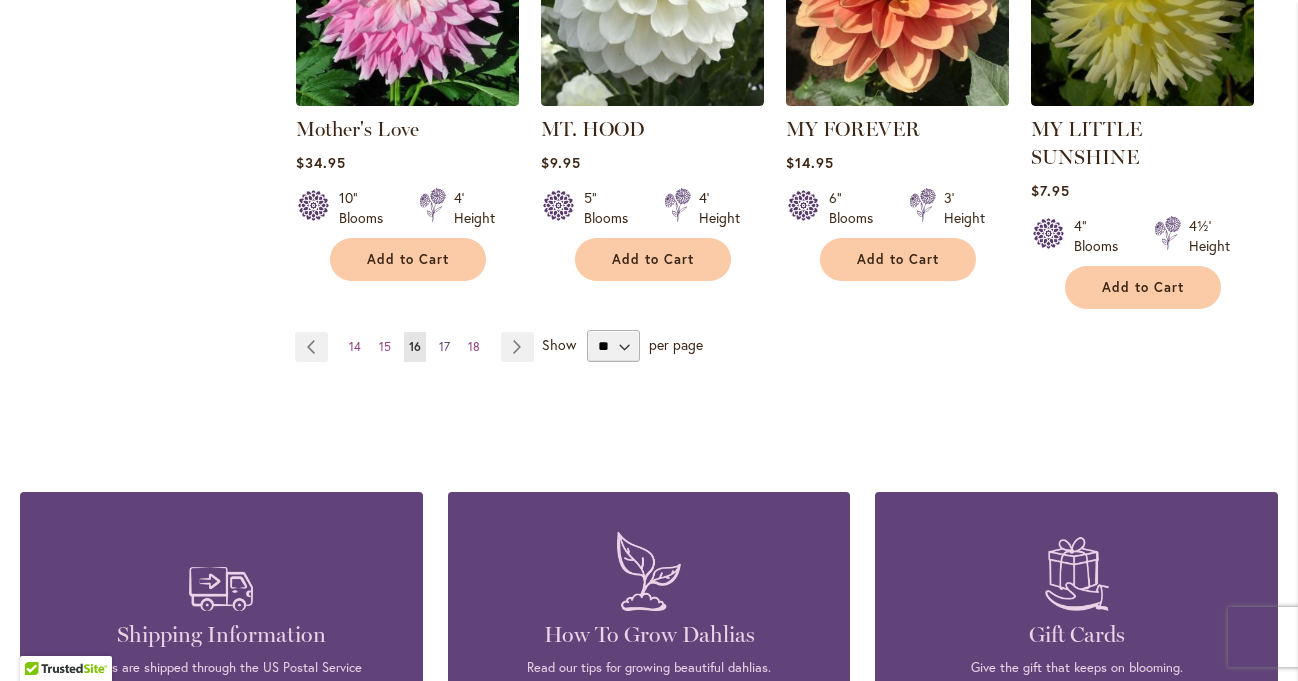 click on "Page
17" at bounding box center [444, 347] 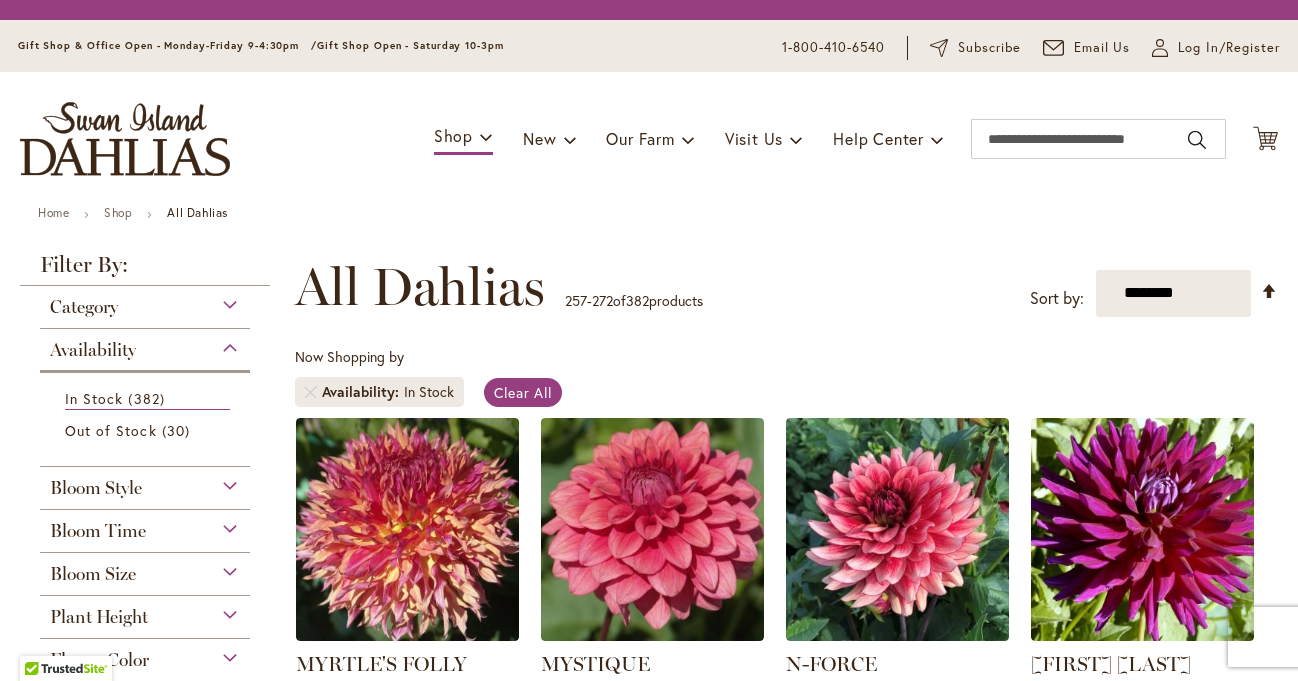 scroll, scrollTop: 0, scrollLeft: 0, axis: both 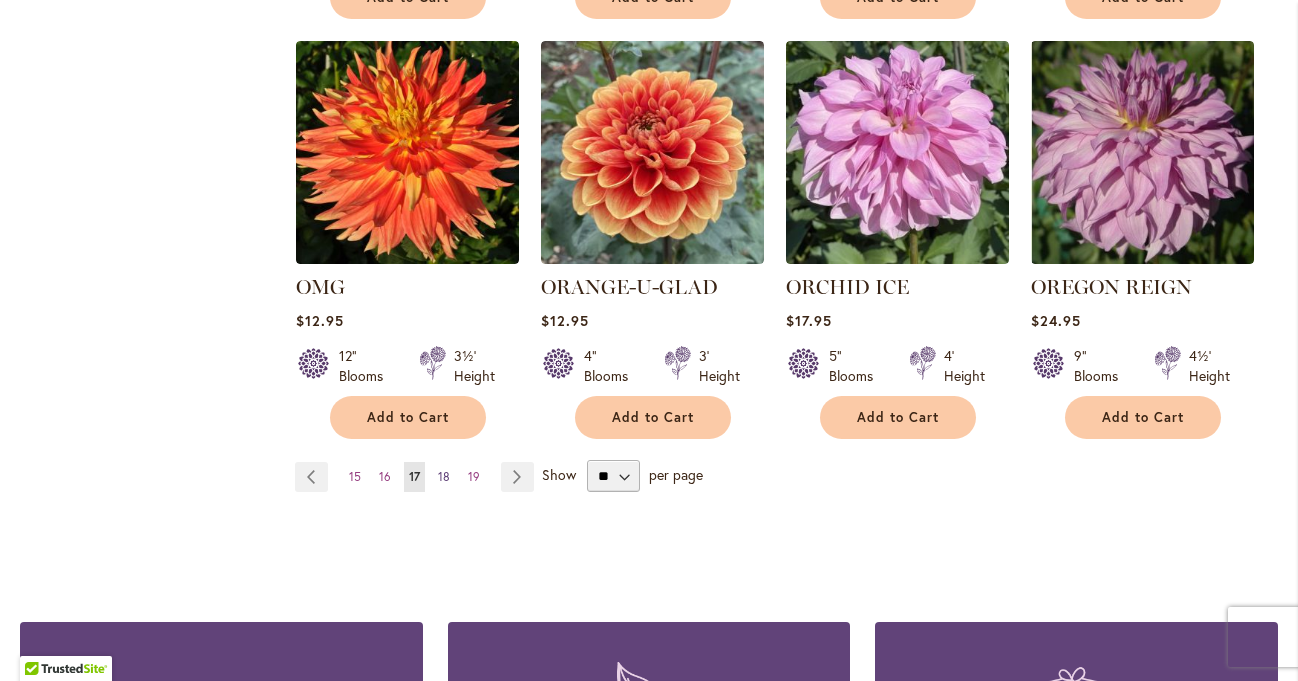 click on "Page
18" at bounding box center [444, 477] 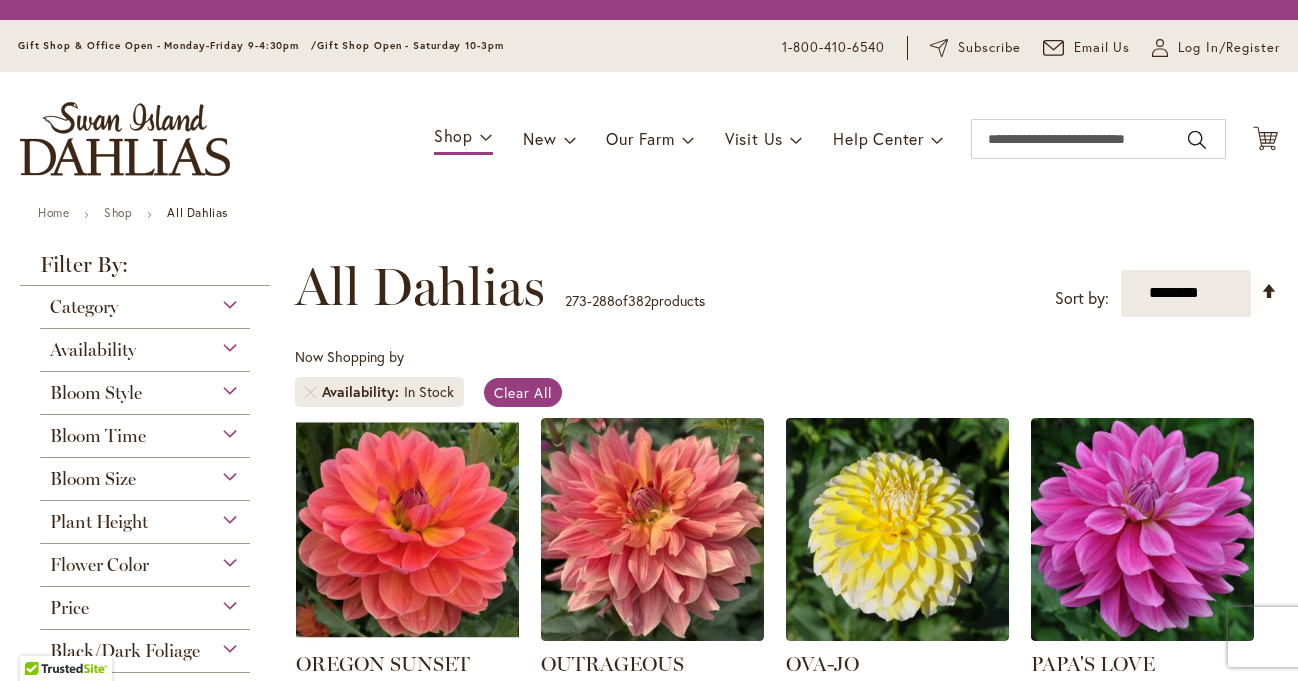 scroll, scrollTop: 0, scrollLeft: 0, axis: both 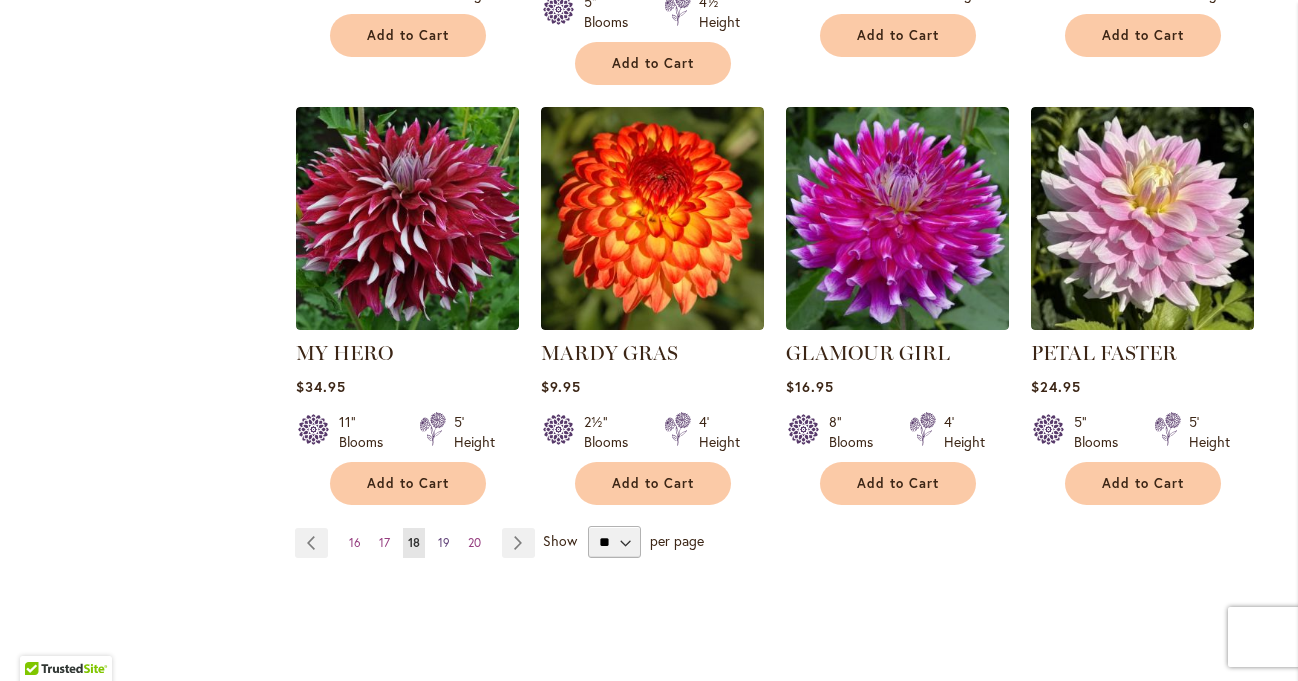 click on "19" at bounding box center [444, 542] 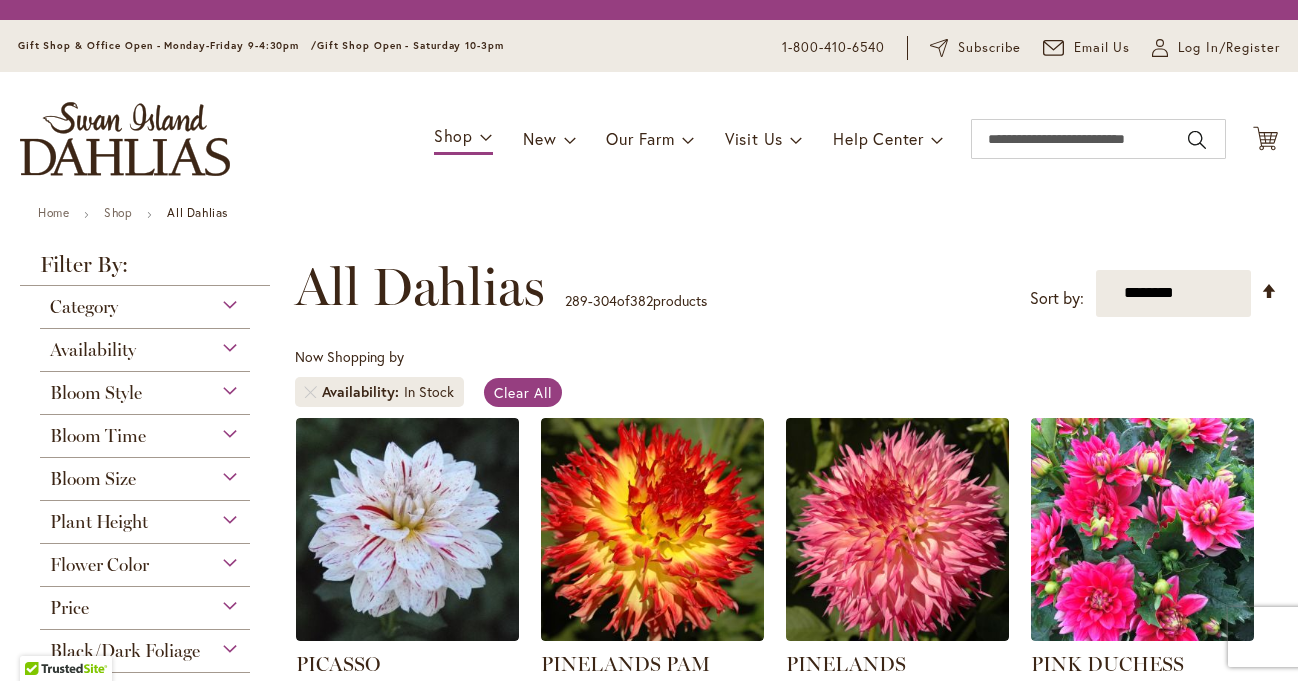 scroll, scrollTop: 0, scrollLeft: 0, axis: both 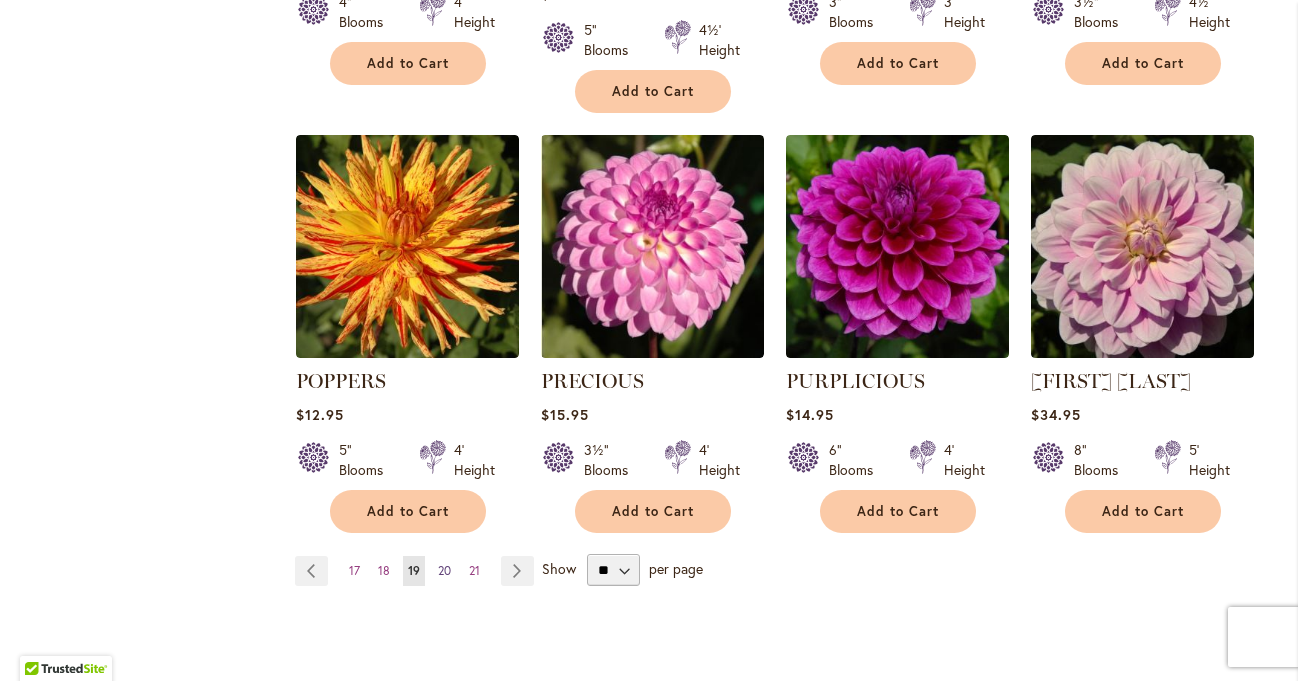 click on "Page
20" at bounding box center [444, 571] 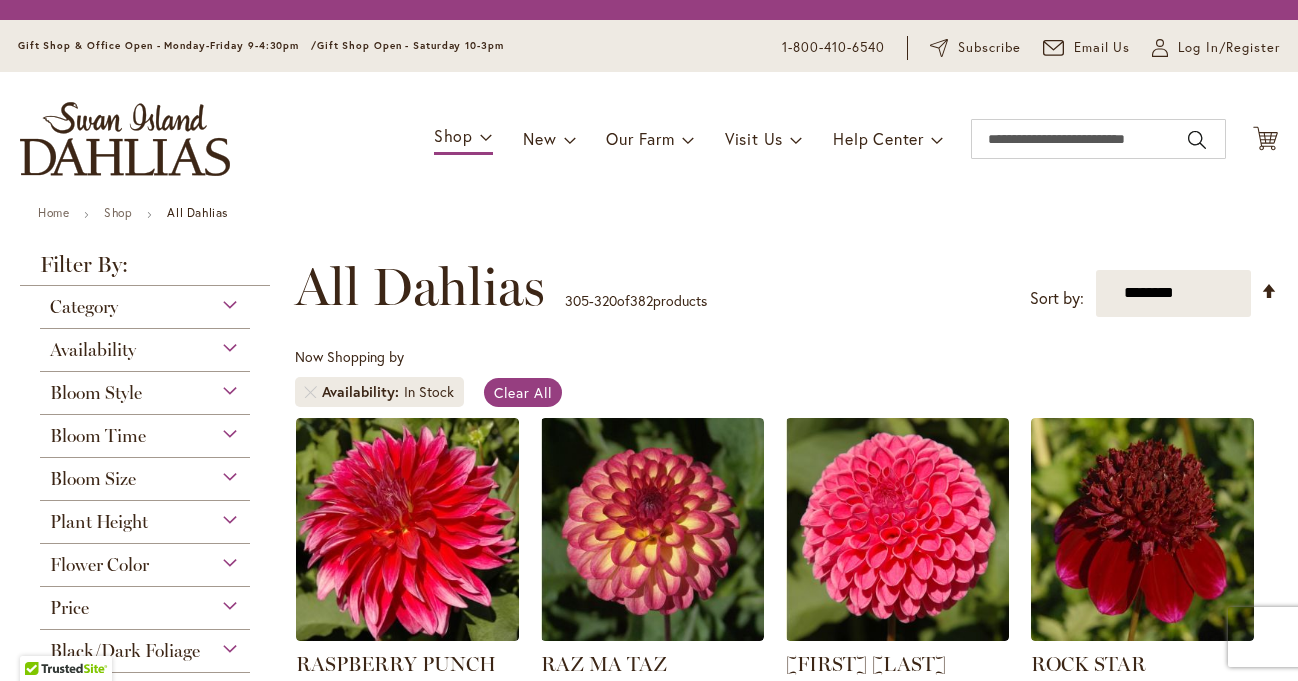 scroll, scrollTop: 0, scrollLeft: 0, axis: both 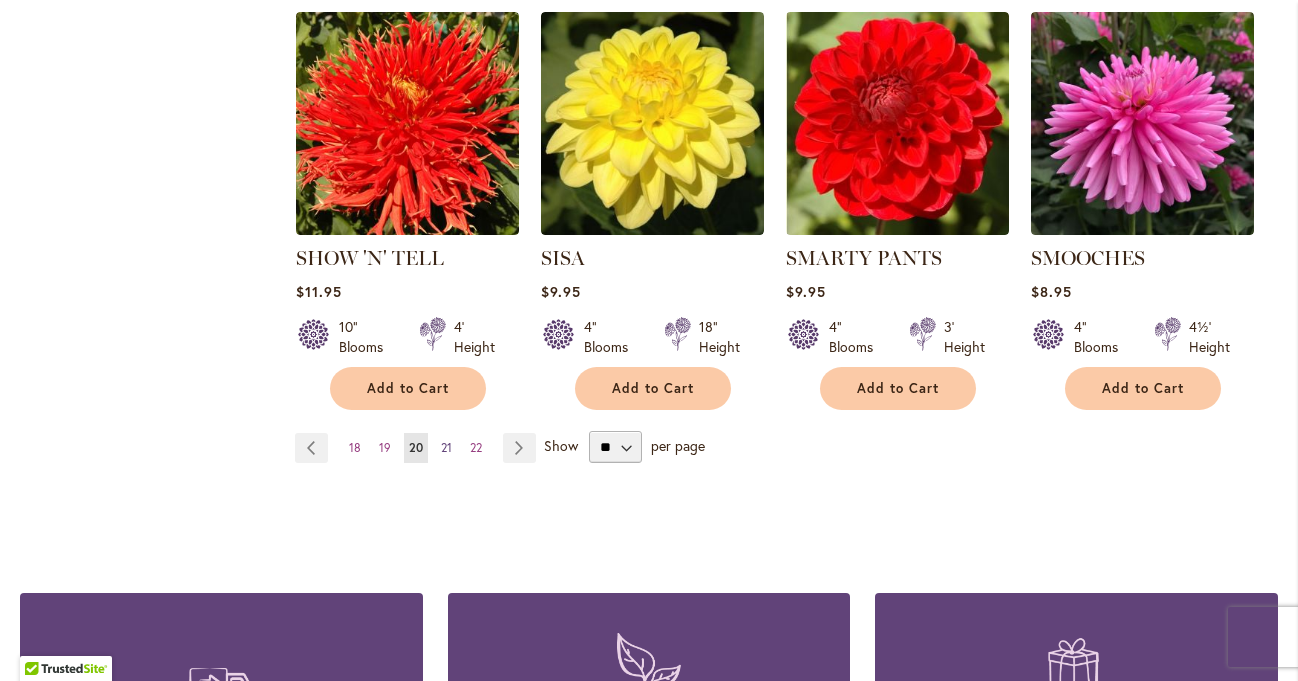 click on "21" at bounding box center [446, 447] 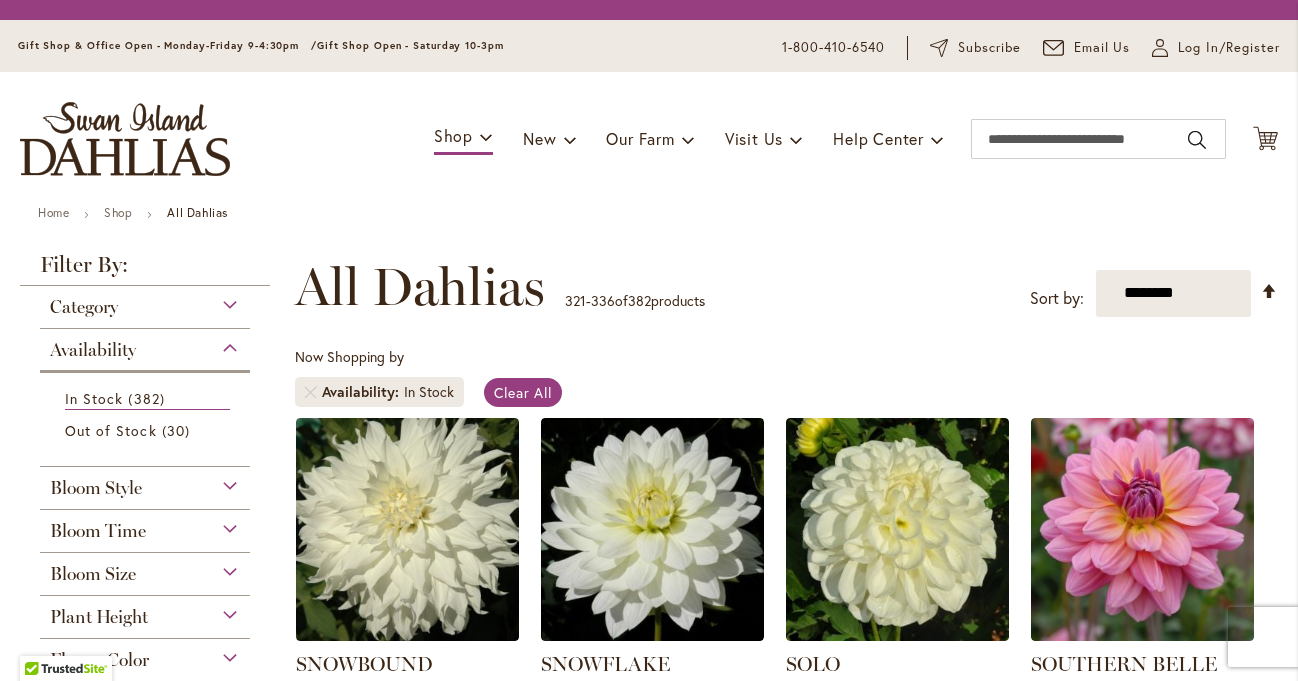 scroll, scrollTop: 0, scrollLeft: 0, axis: both 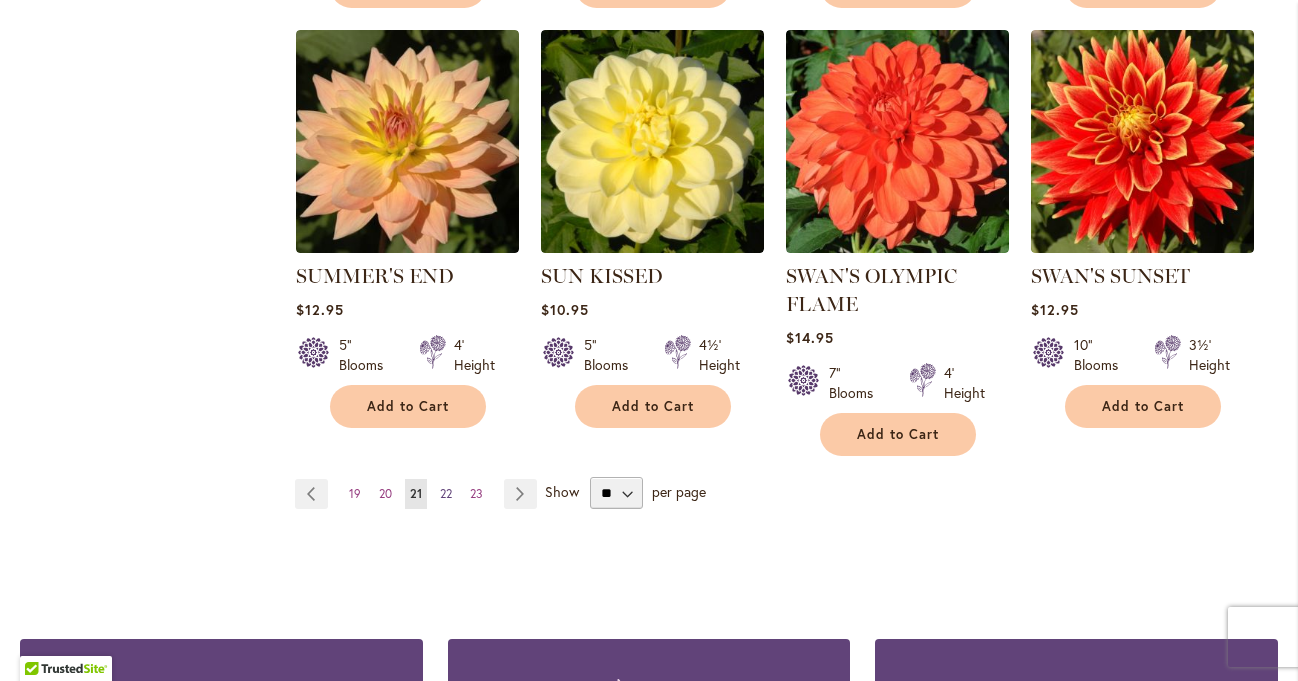 click on "Page
22" at bounding box center [446, 494] 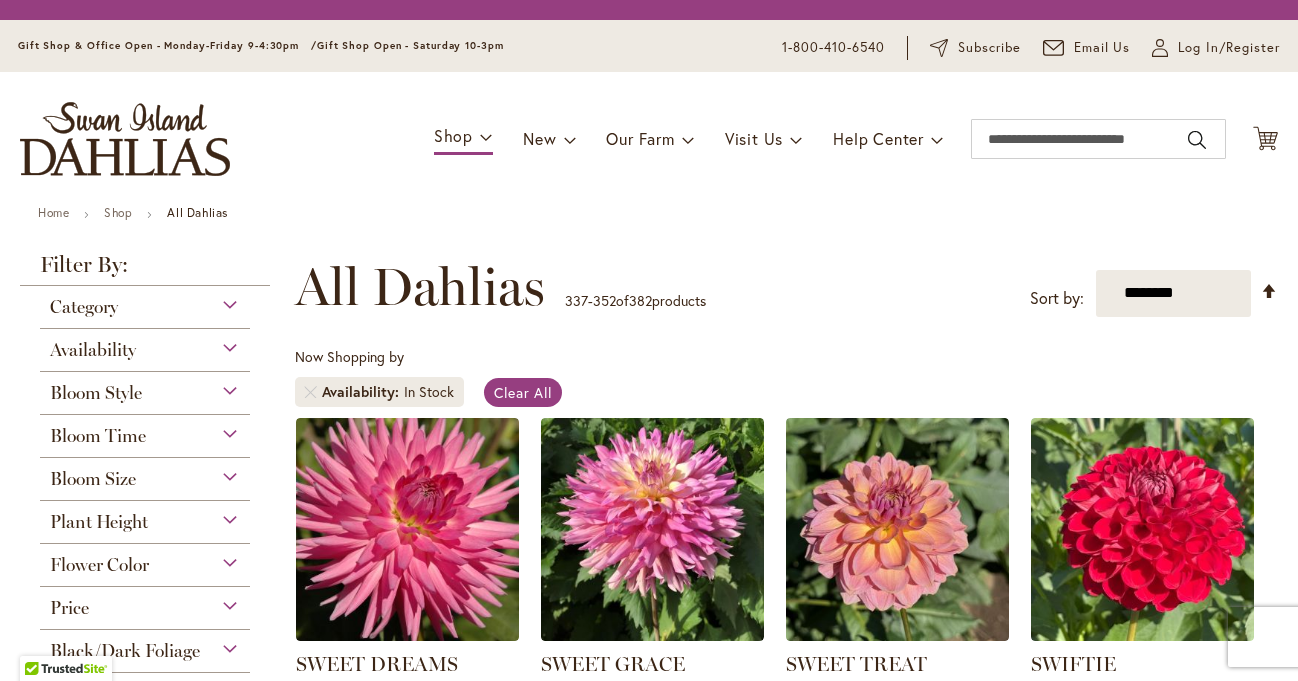 scroll, scrollTop: 0, scrollLeft: 0, axis: both 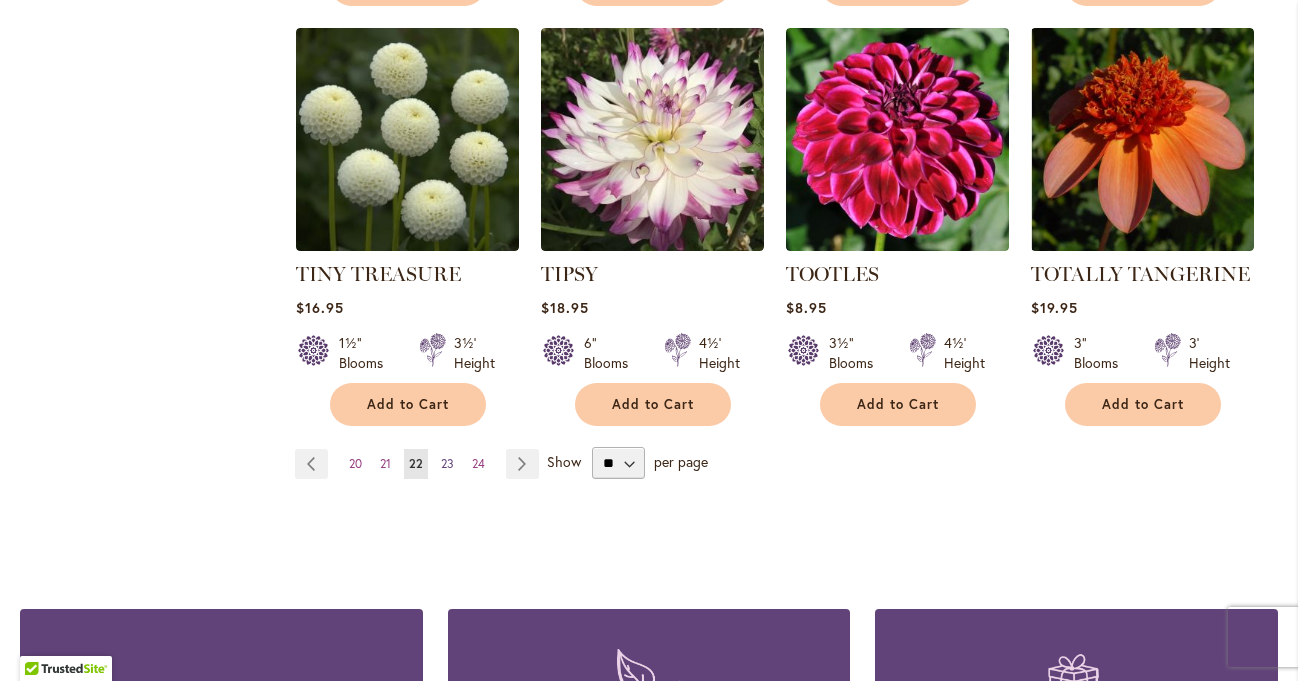click on "Page
23" at bounding box center (447, 464) 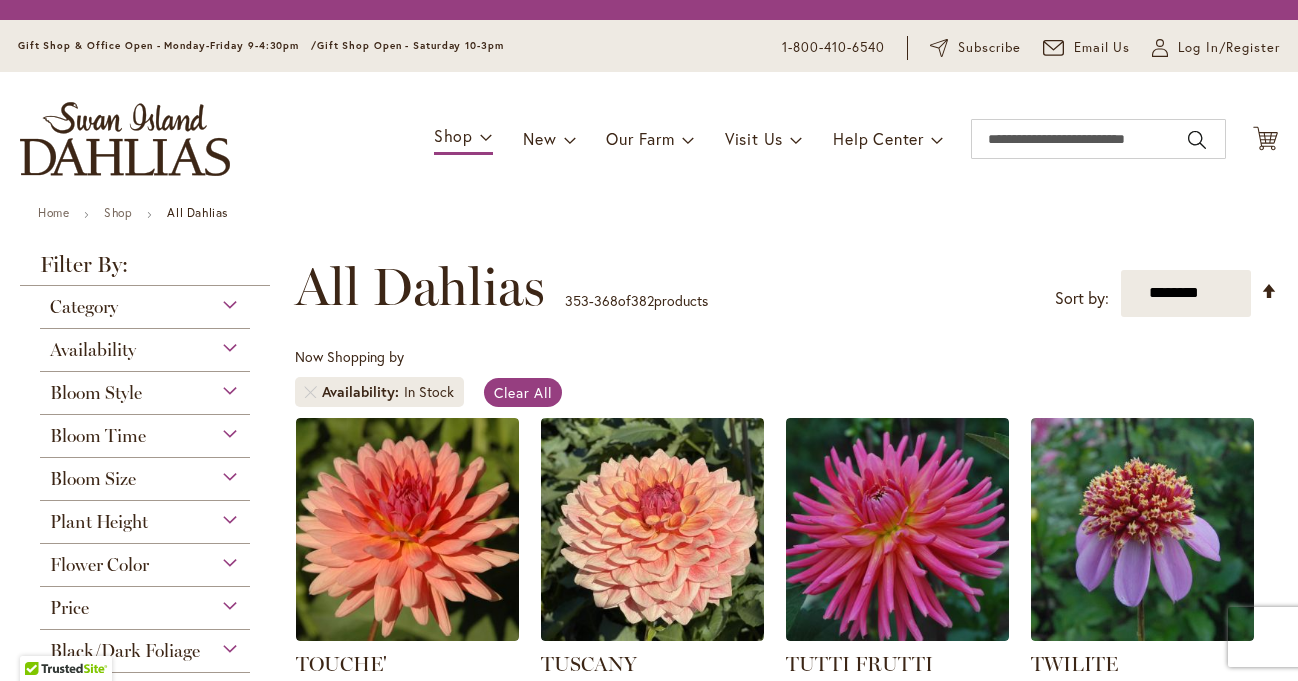 scroll, scrollTop: 0, scrollLeft: 0, axis: both 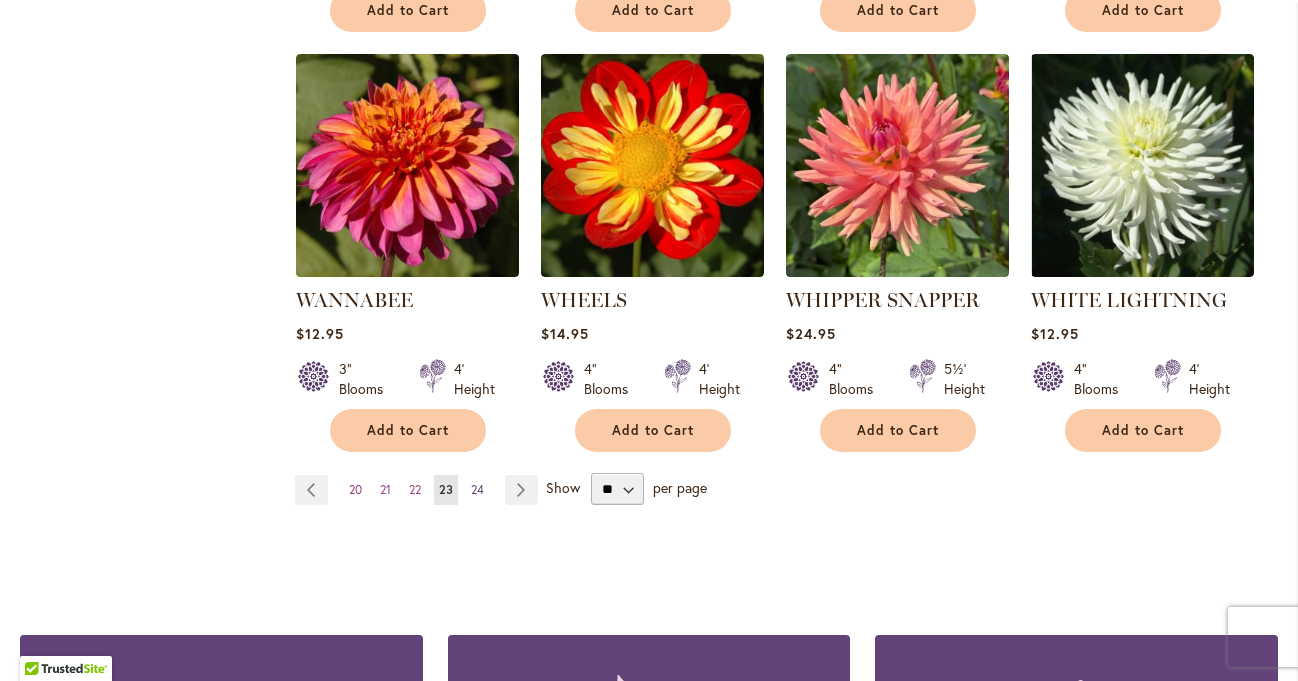click on "24" at bounding box center [477, 489] 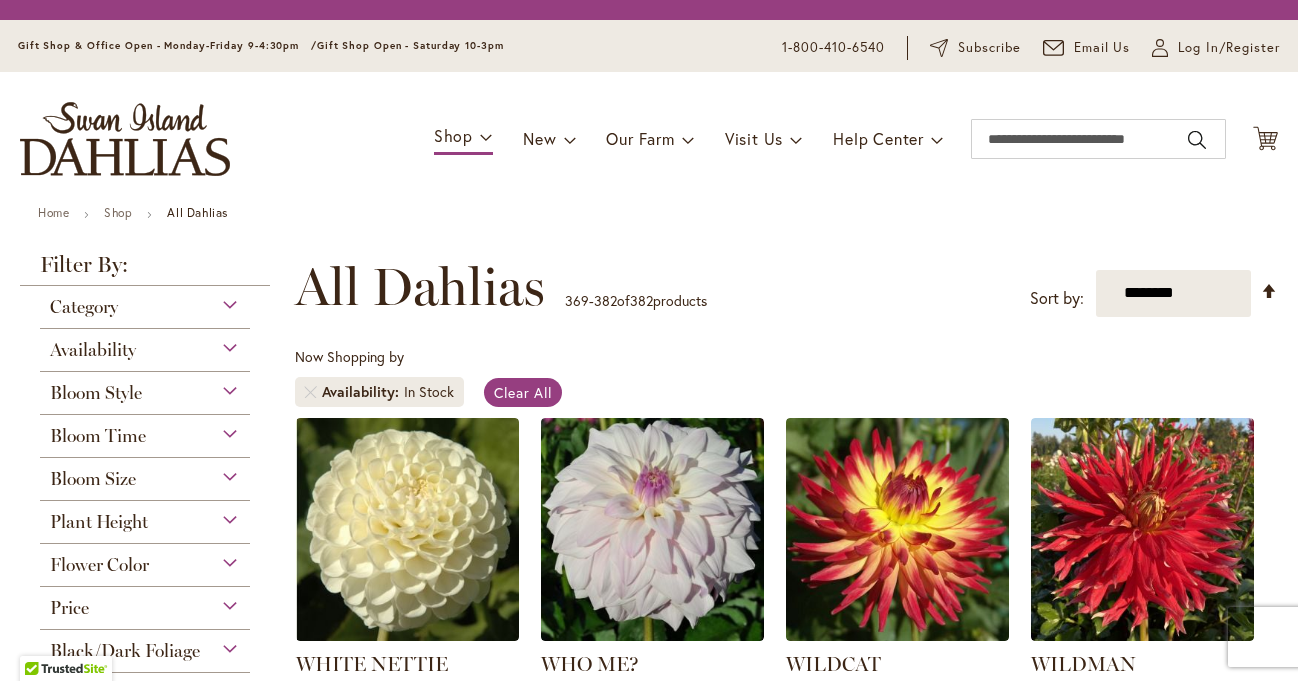 scroll, scrollTop: 0, scrollLeft: 0, axis: both 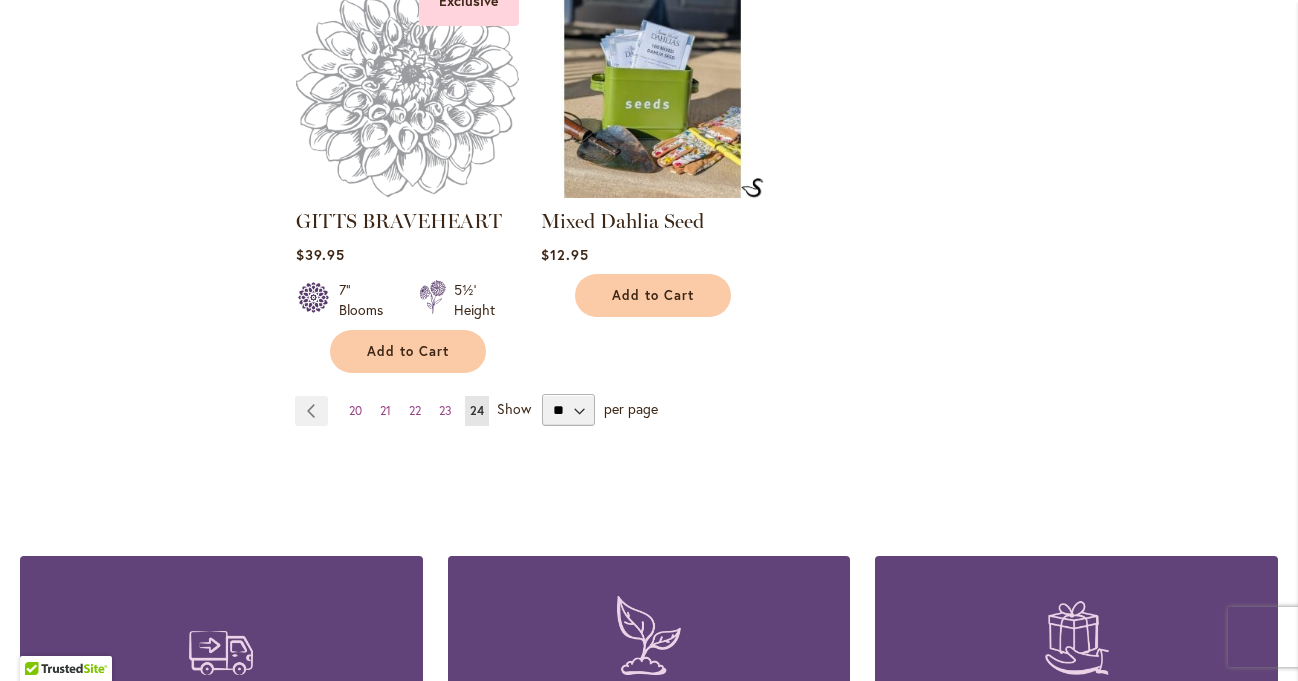click at bounding box center [652, 86] 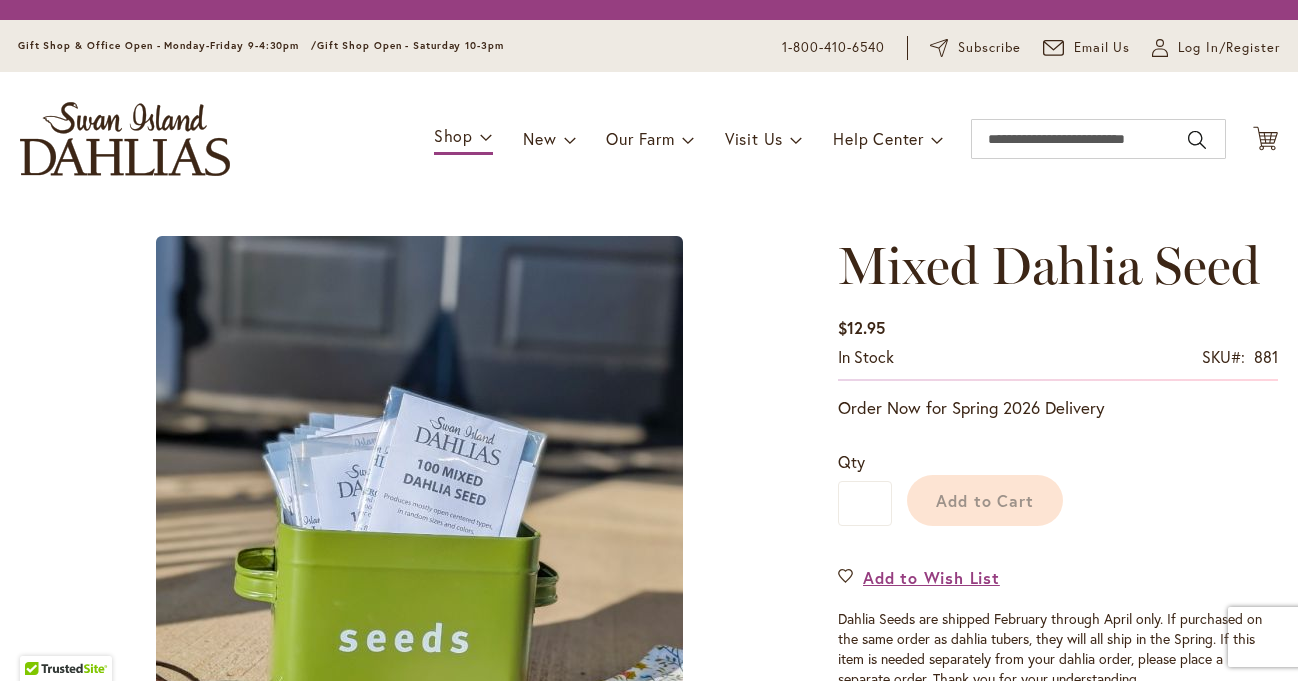 scroll, scrollTop: 0, scrollLeft: 0, axis: both 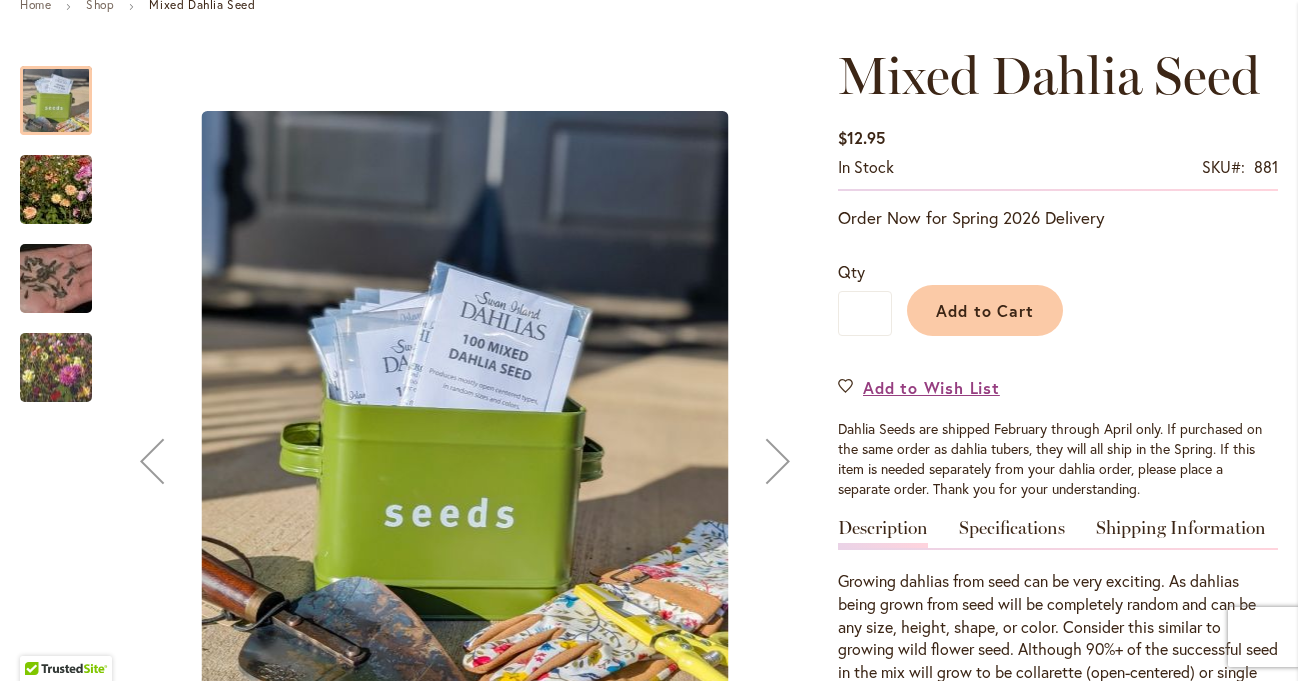 click at bounding box center (56, 190) 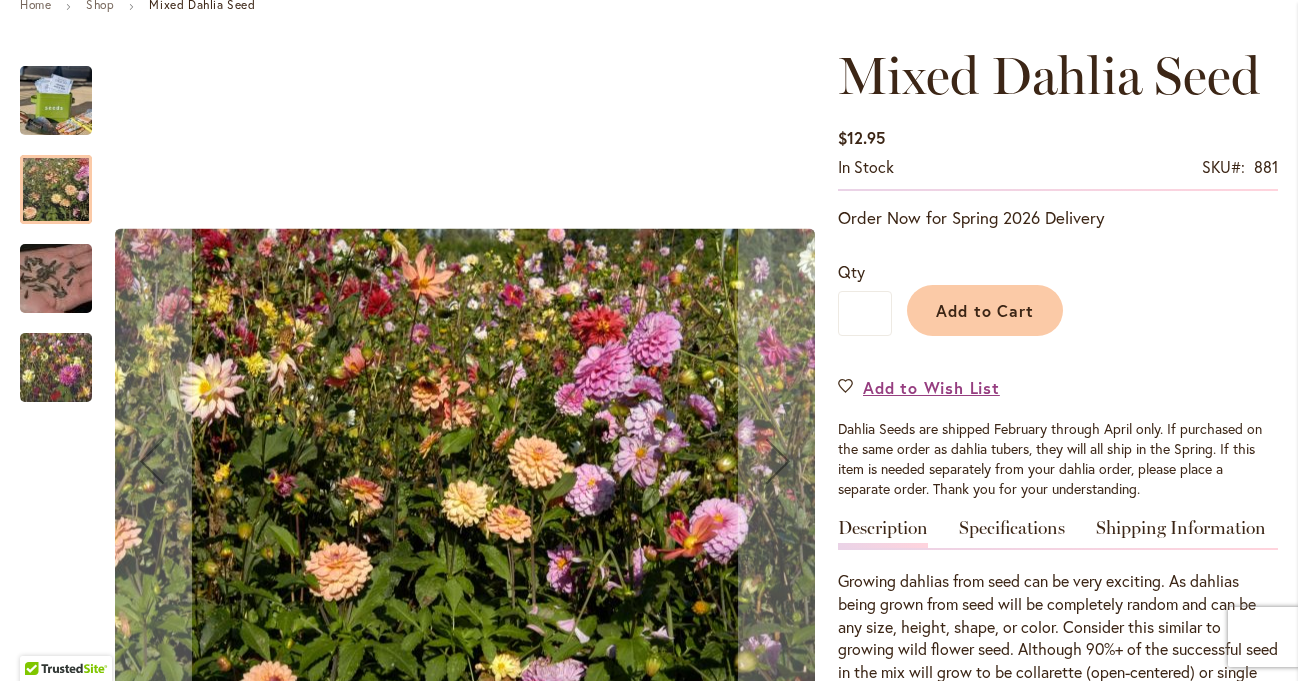click at bounding box center [56, 279] 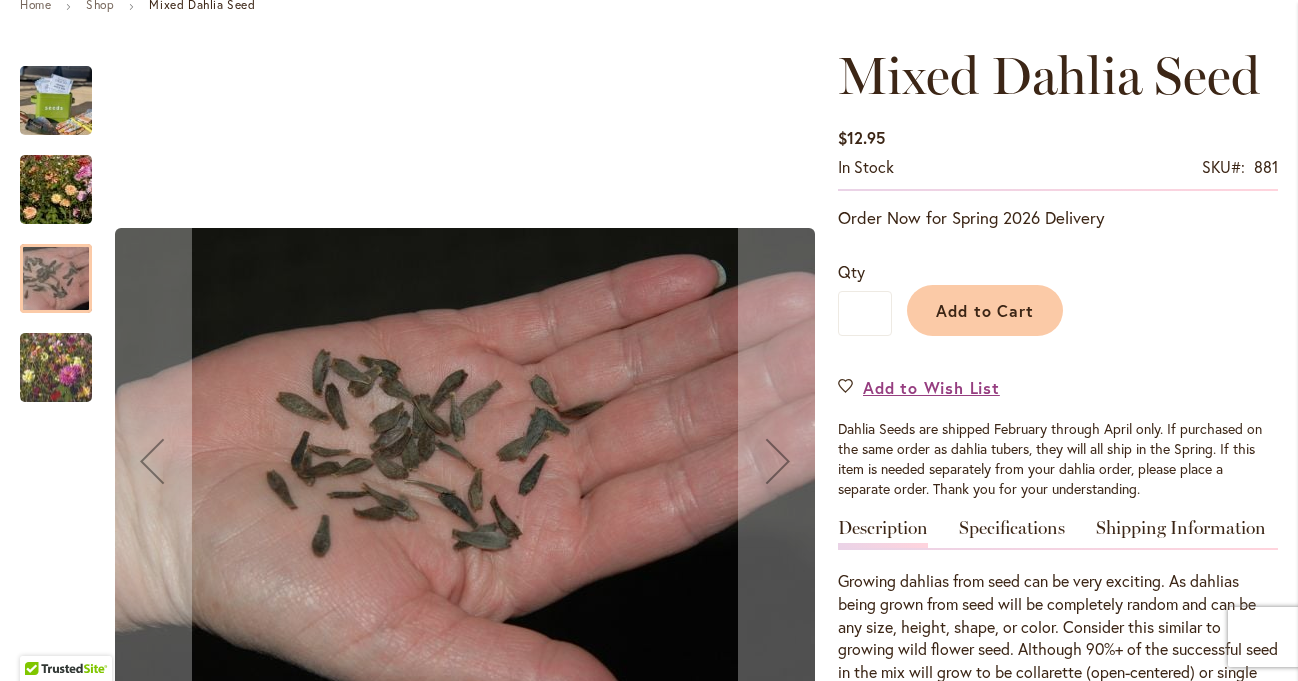 click at bounding box center [56, 367] 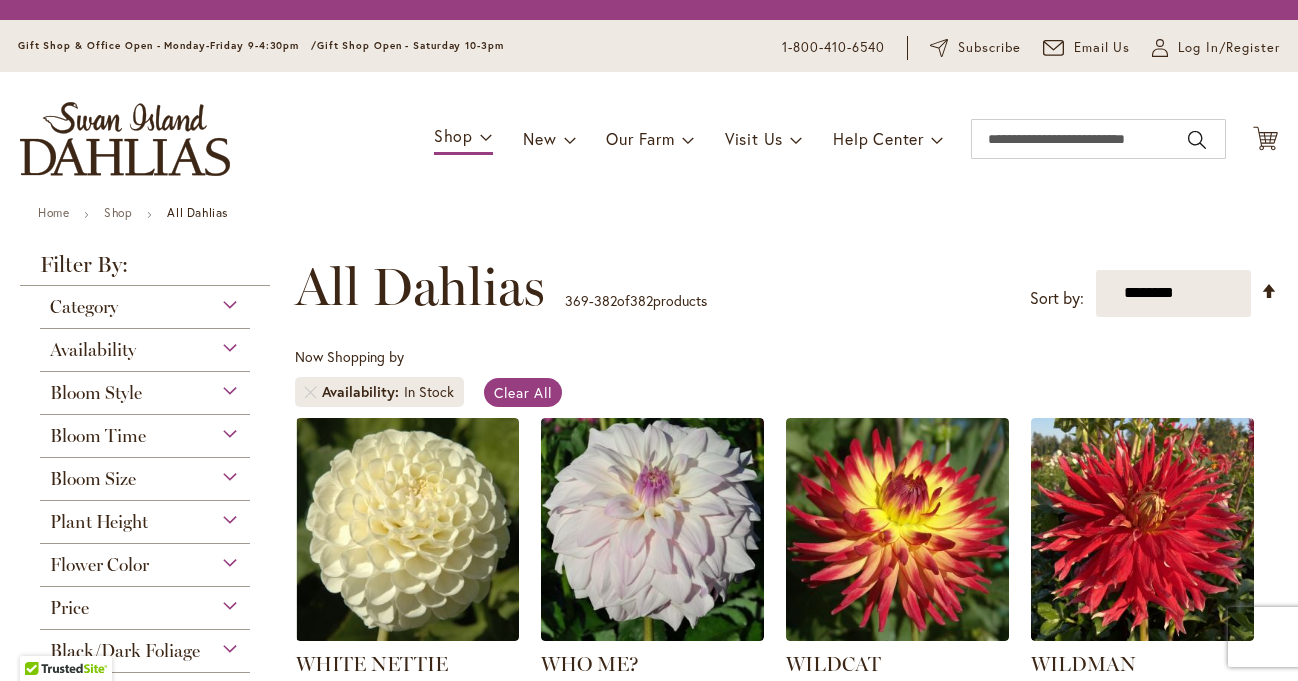 scroll, scrollTop: 0, scrollLeft: 0, axis: both 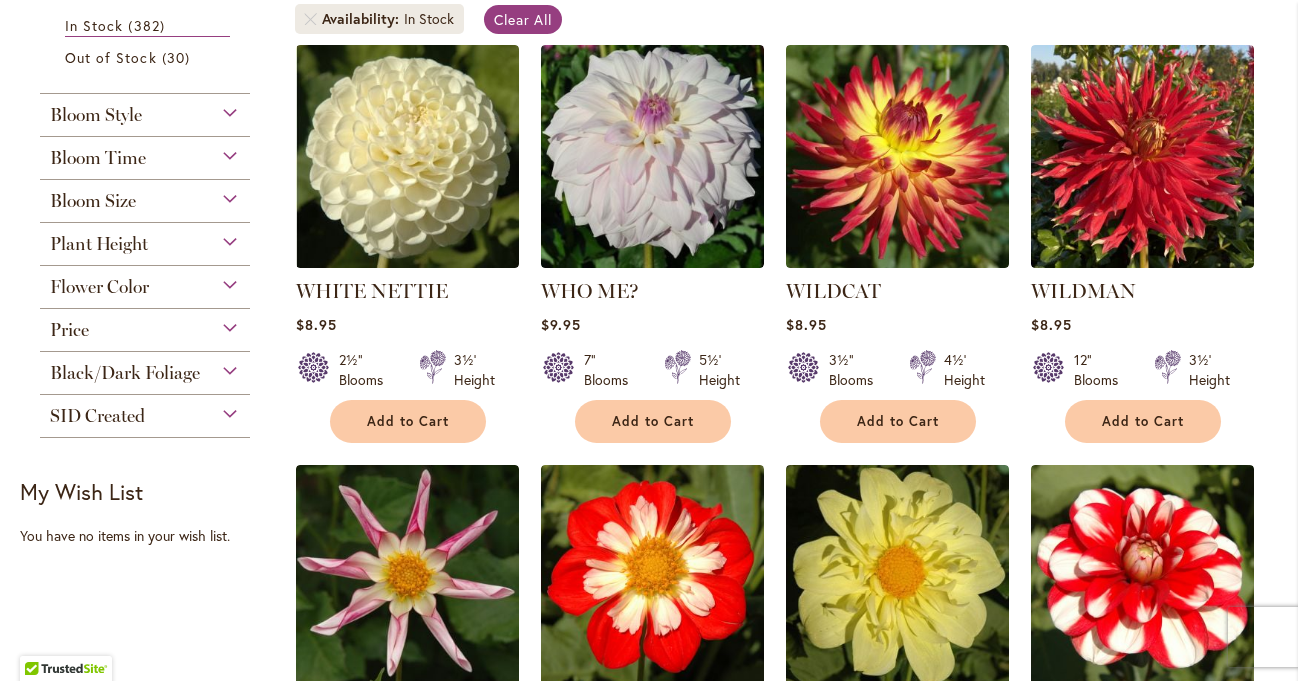 click on "Black/Dark Foliage" at bounding box center [125, 373] 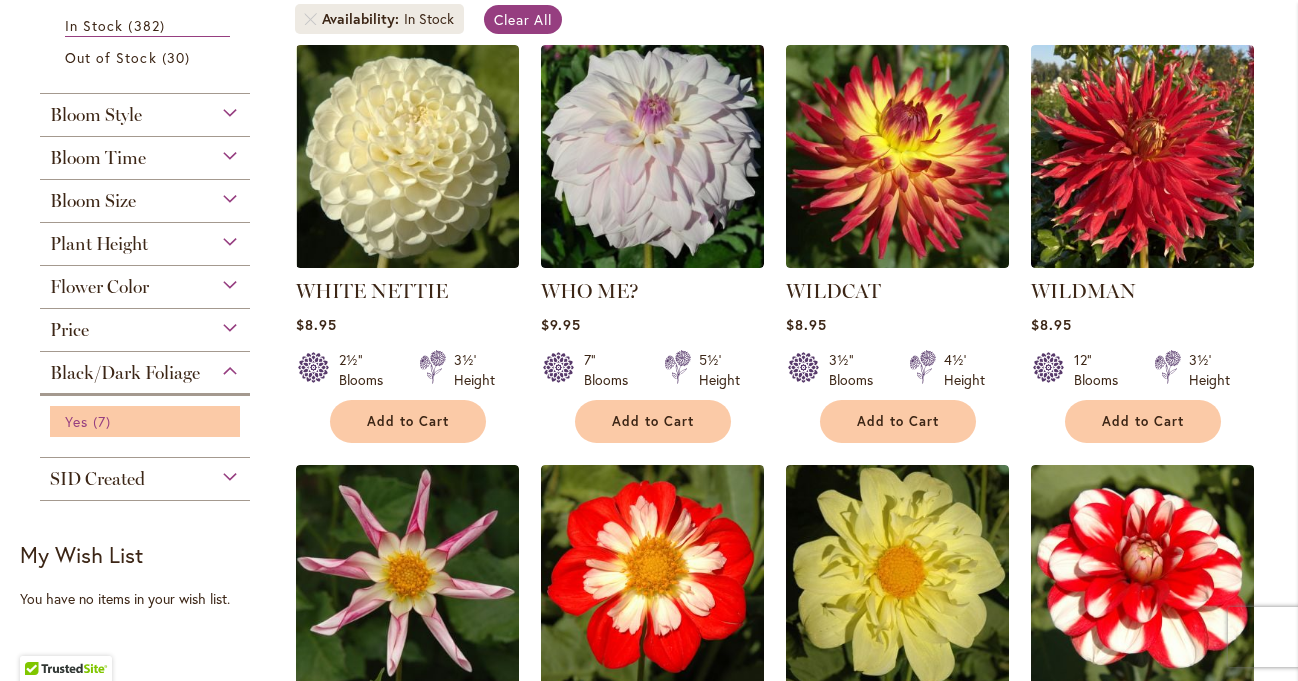 click on "Yes
7
items" at bounding box center (147, 421) 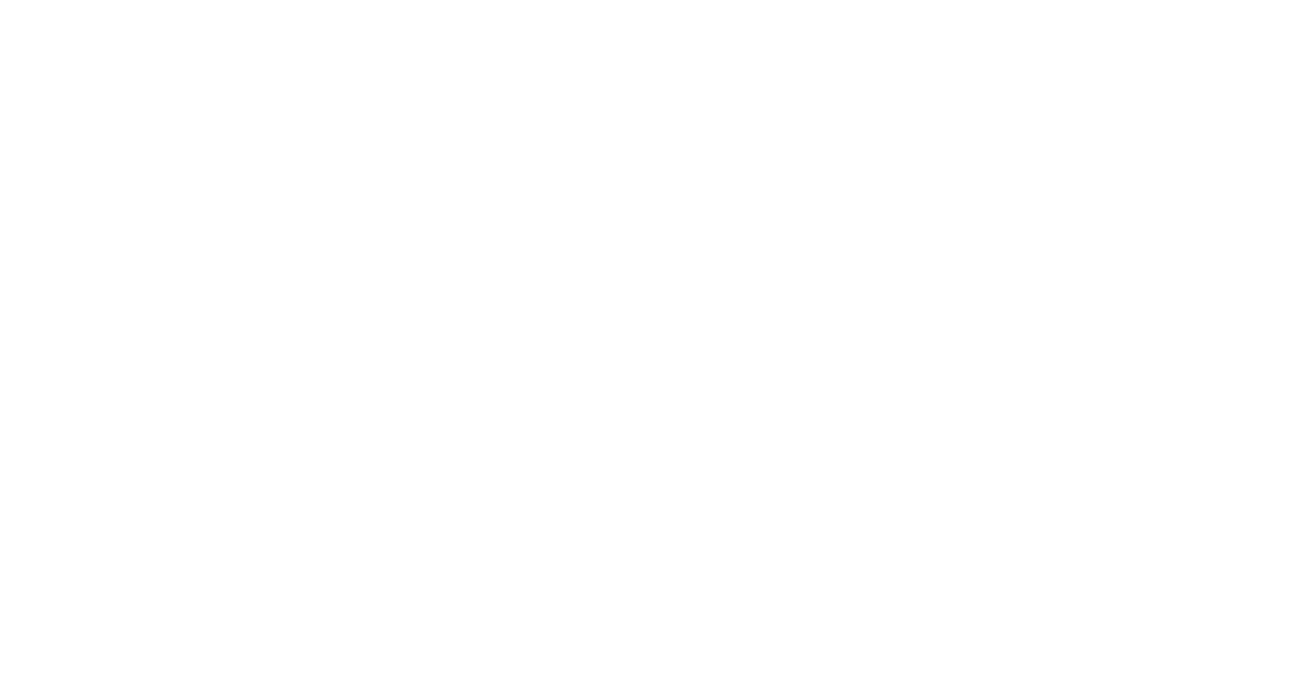 scroll, scrollTop: 0, scrollLeft: 0, axis: both 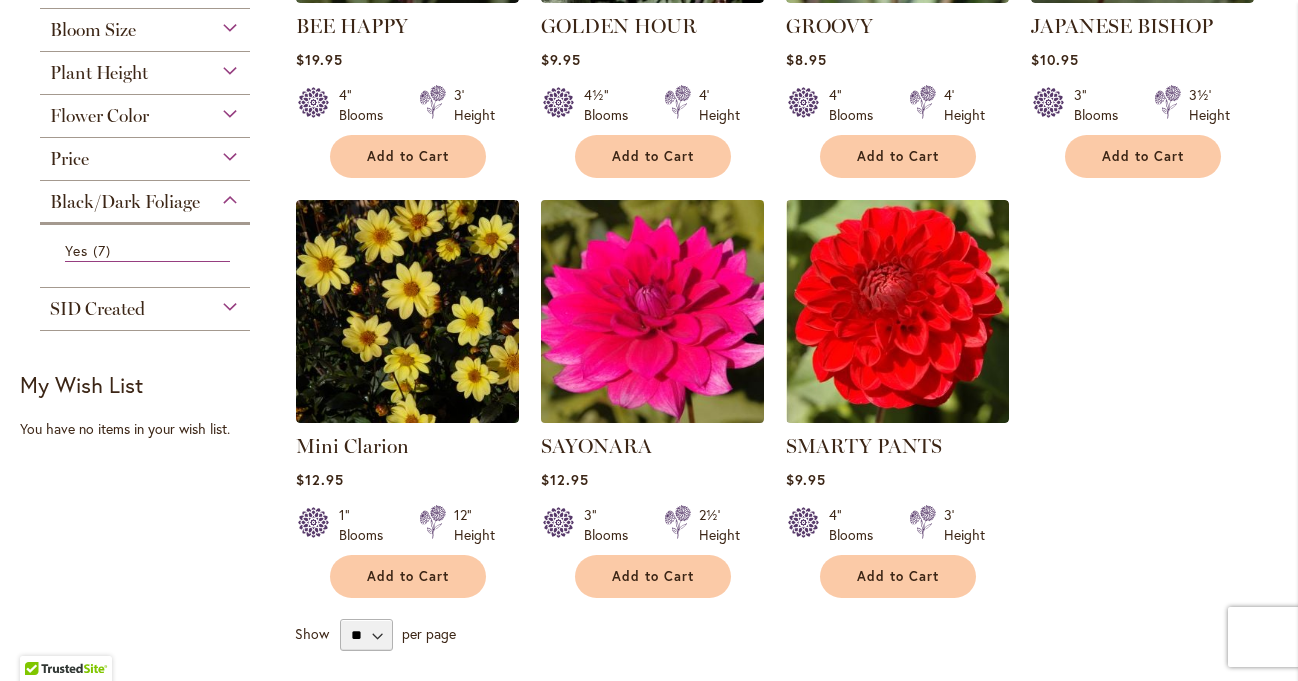 click at bounding box center (652, 311) 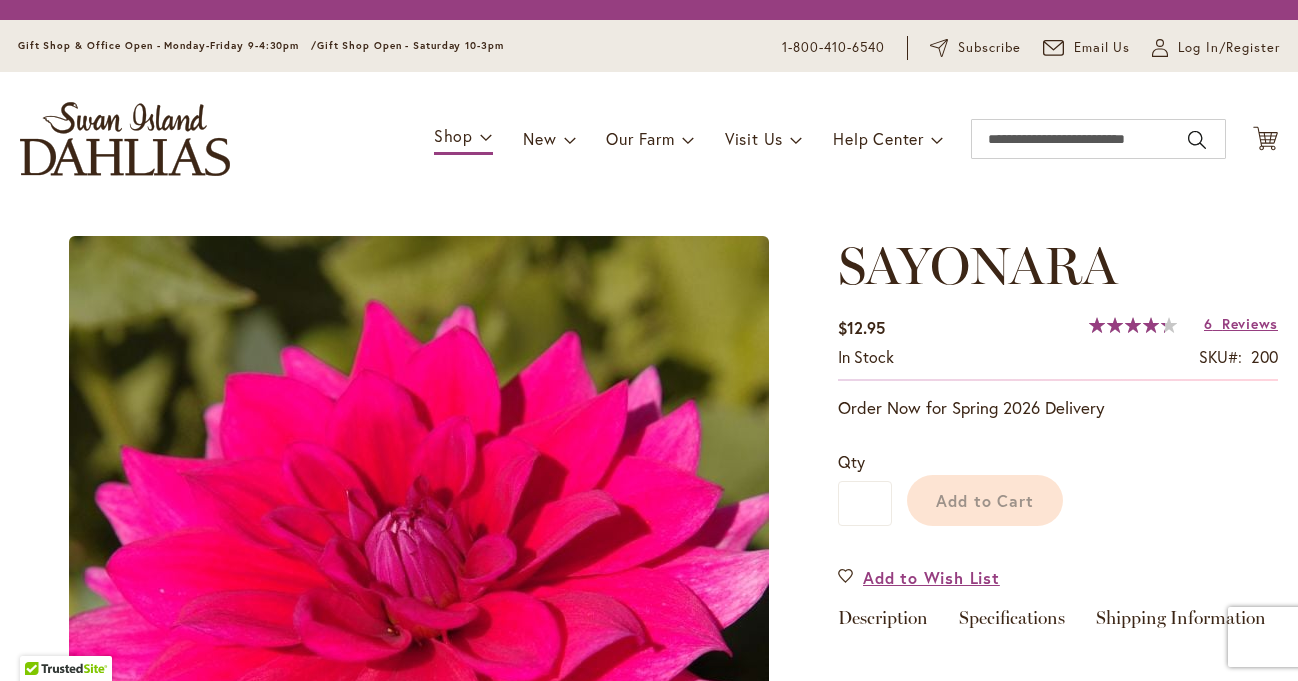 scroll, scrollTop: 0, scrollLeft: 0, axis: both 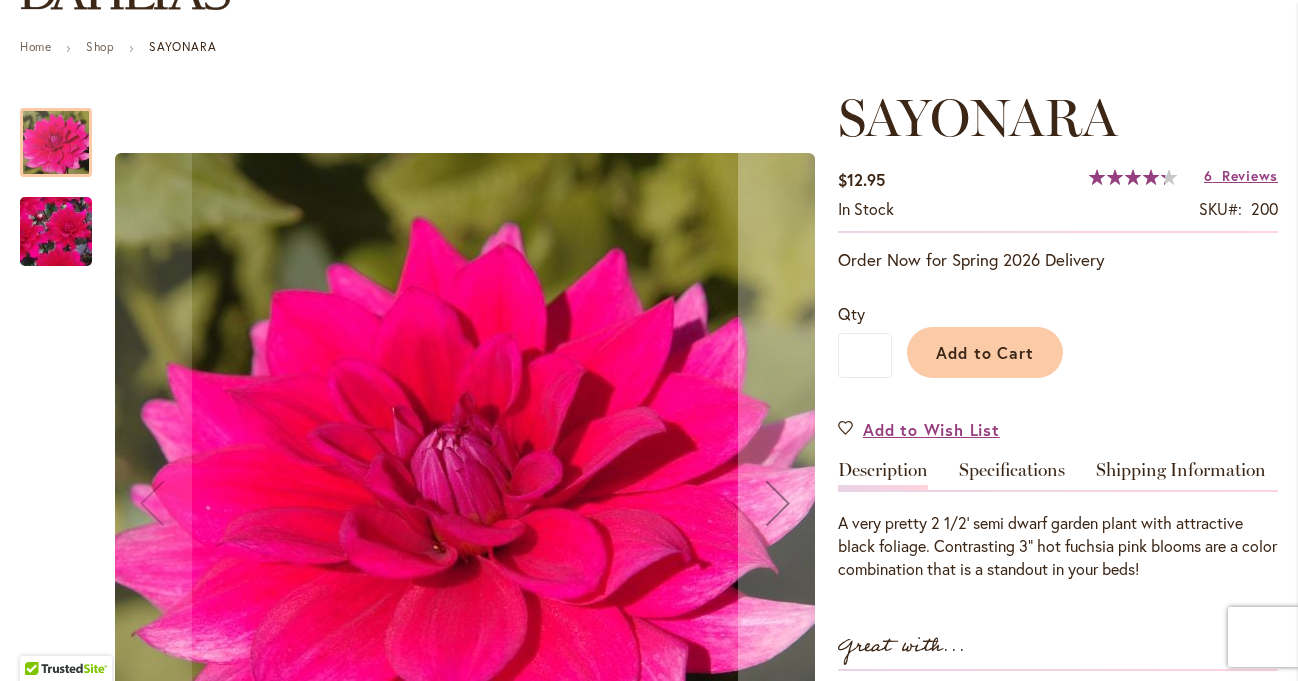 click at bounding box center (56, 232) 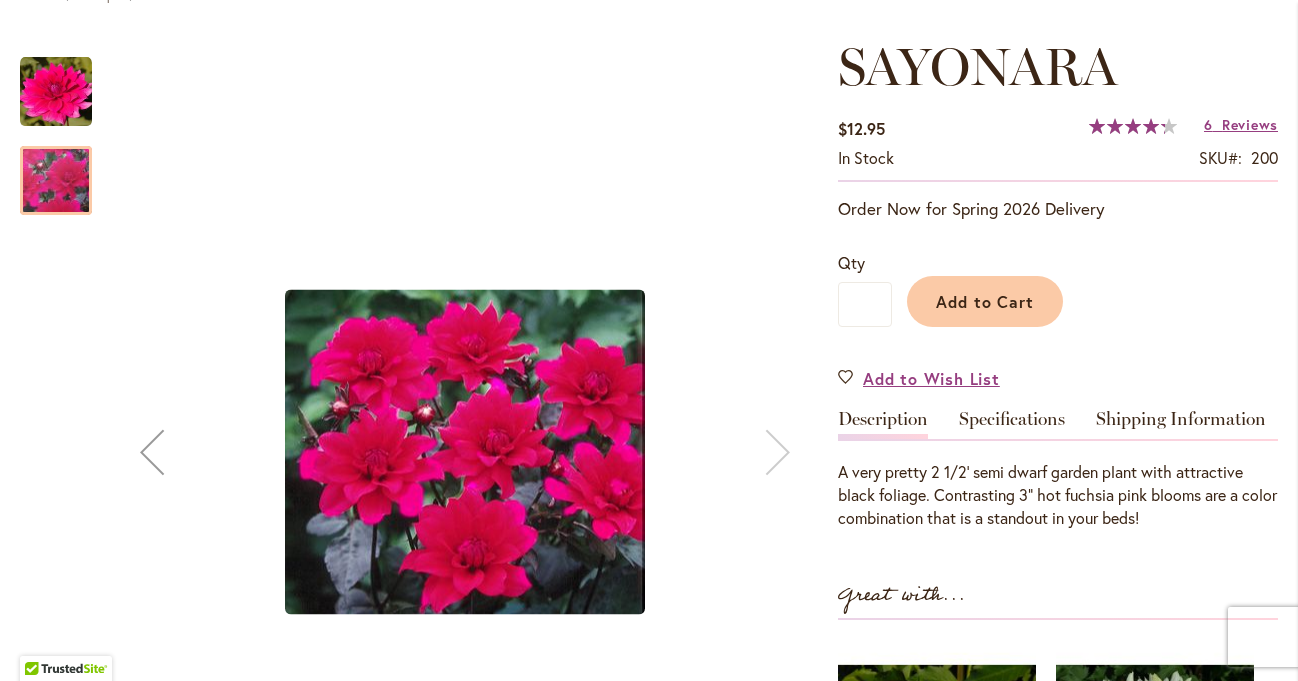 scroll, scrollTop: 240, scrollLeft: 0, axis: vertical 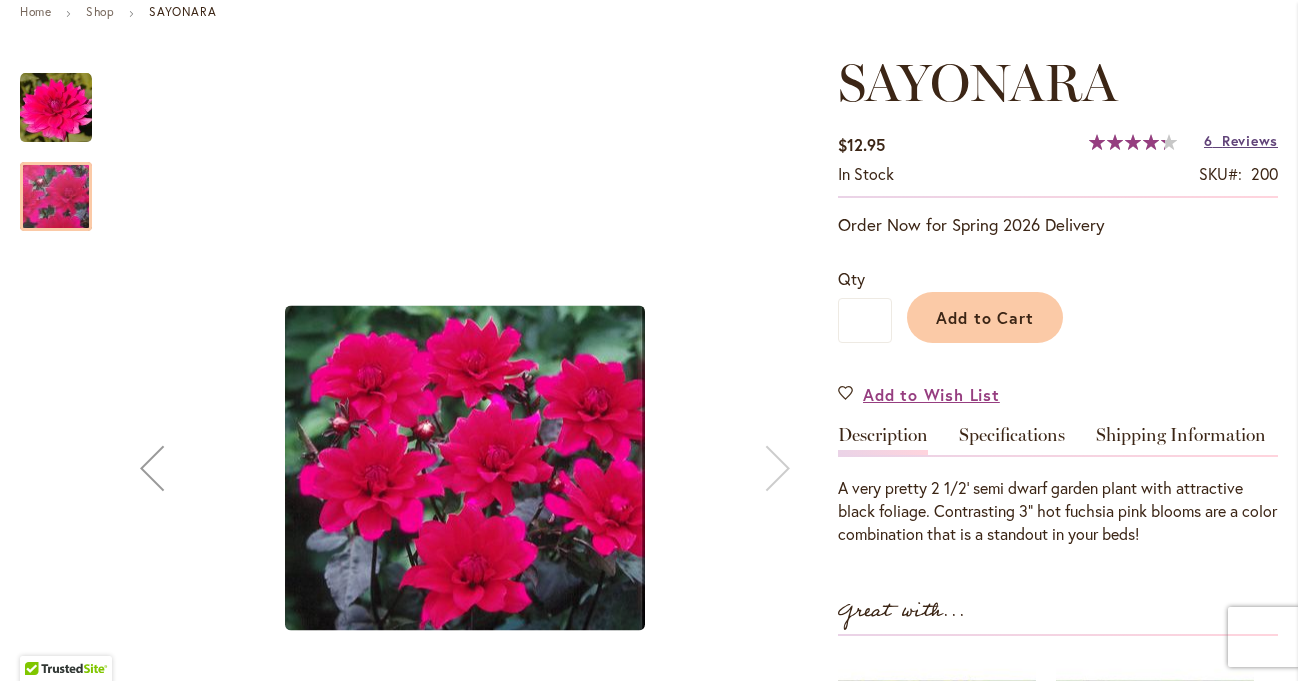 click on "Reviews" at bounding box center (1250, 140) 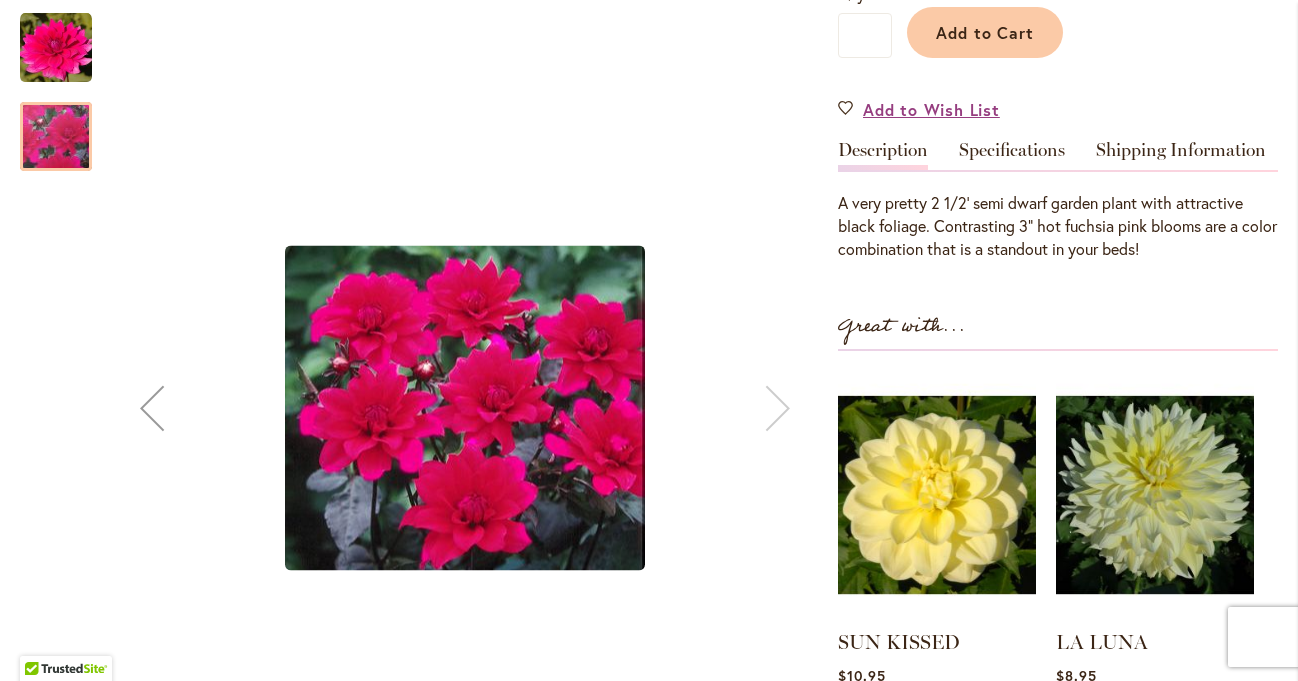 scroll, scrollTop: 524, scrollLeft: 0, axis: vertical 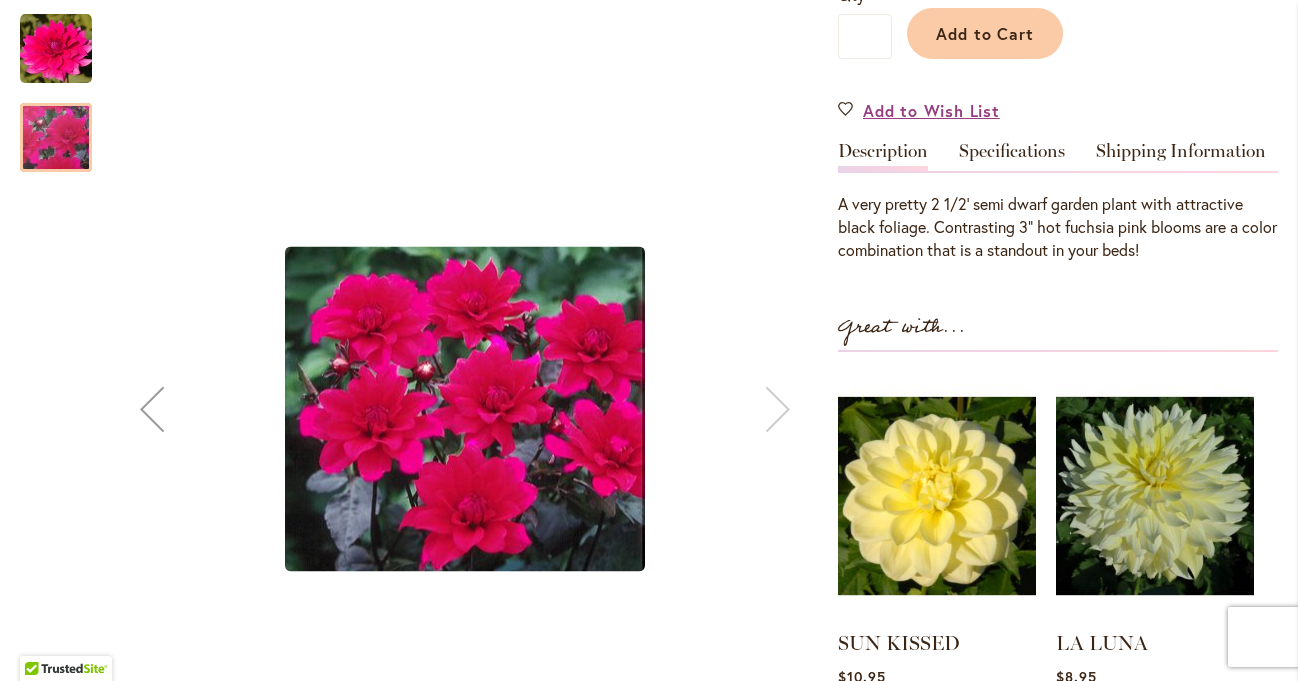 click on "Description" at bounding box center (883, 156) 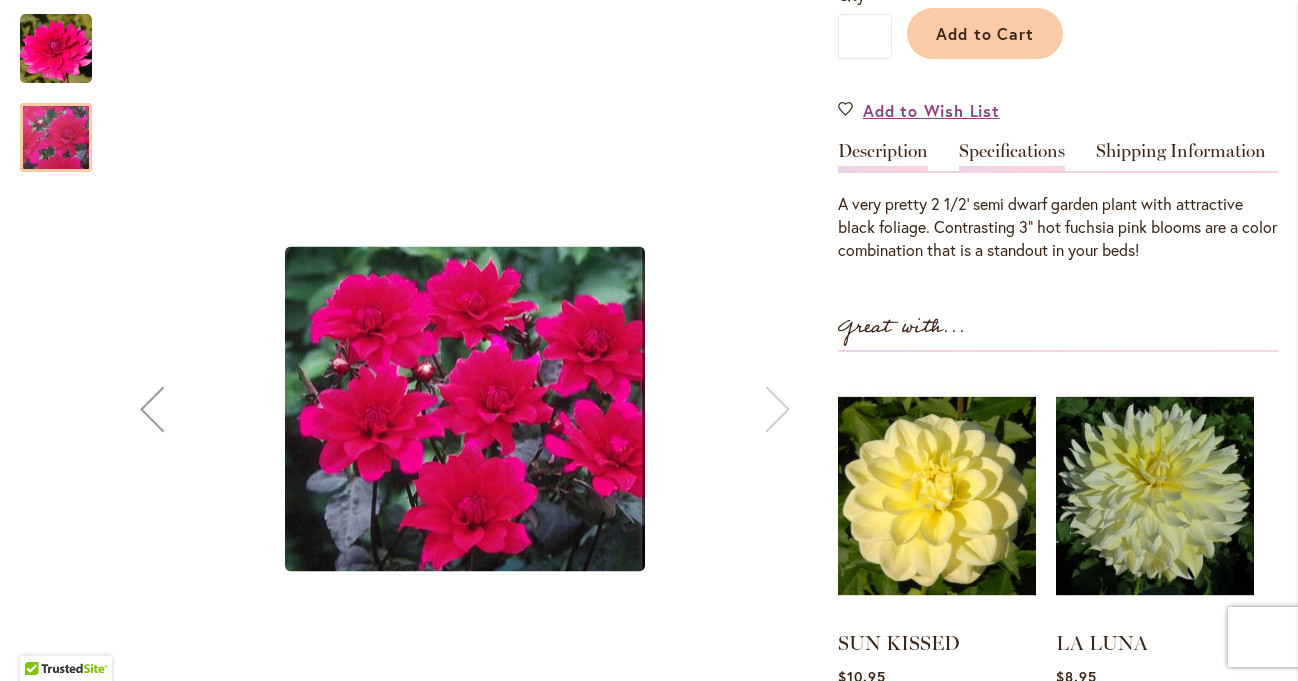 click on "Specifications" at bounding box center [1012, 156] 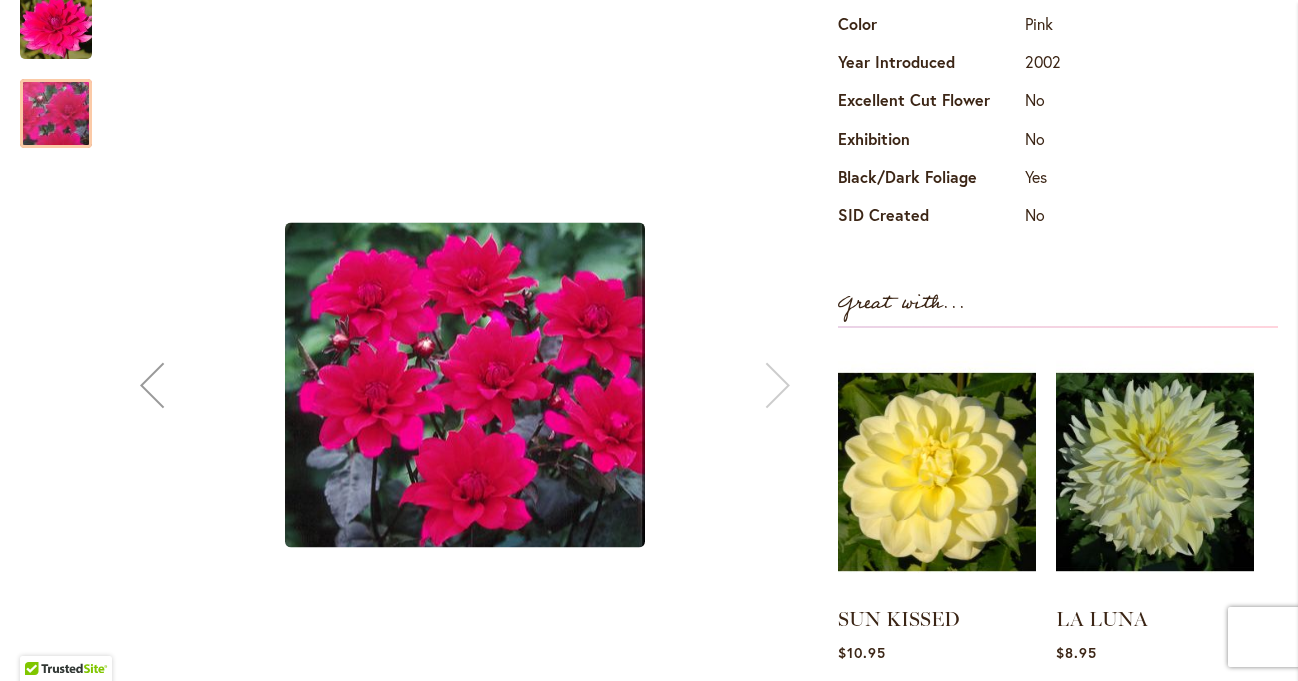 scroll, scrollTop: 902, scrollLeft: 0, axis: vertical 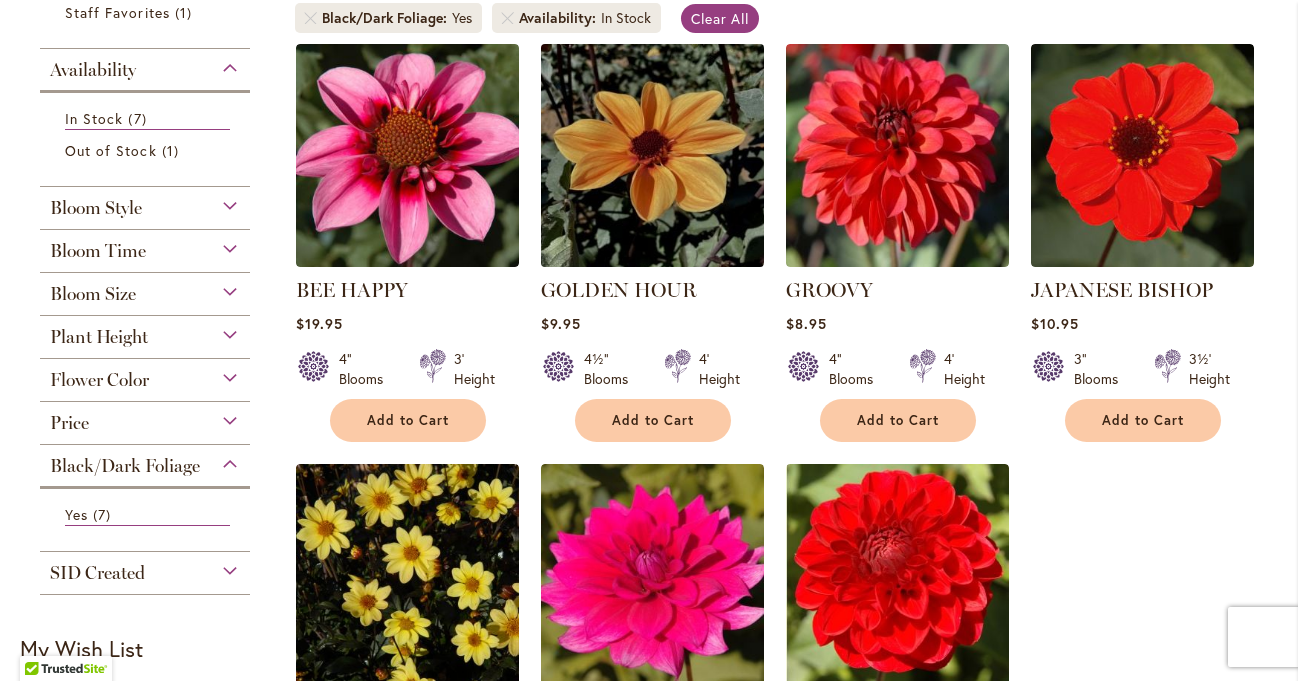 click at bounding box center [652, 155] 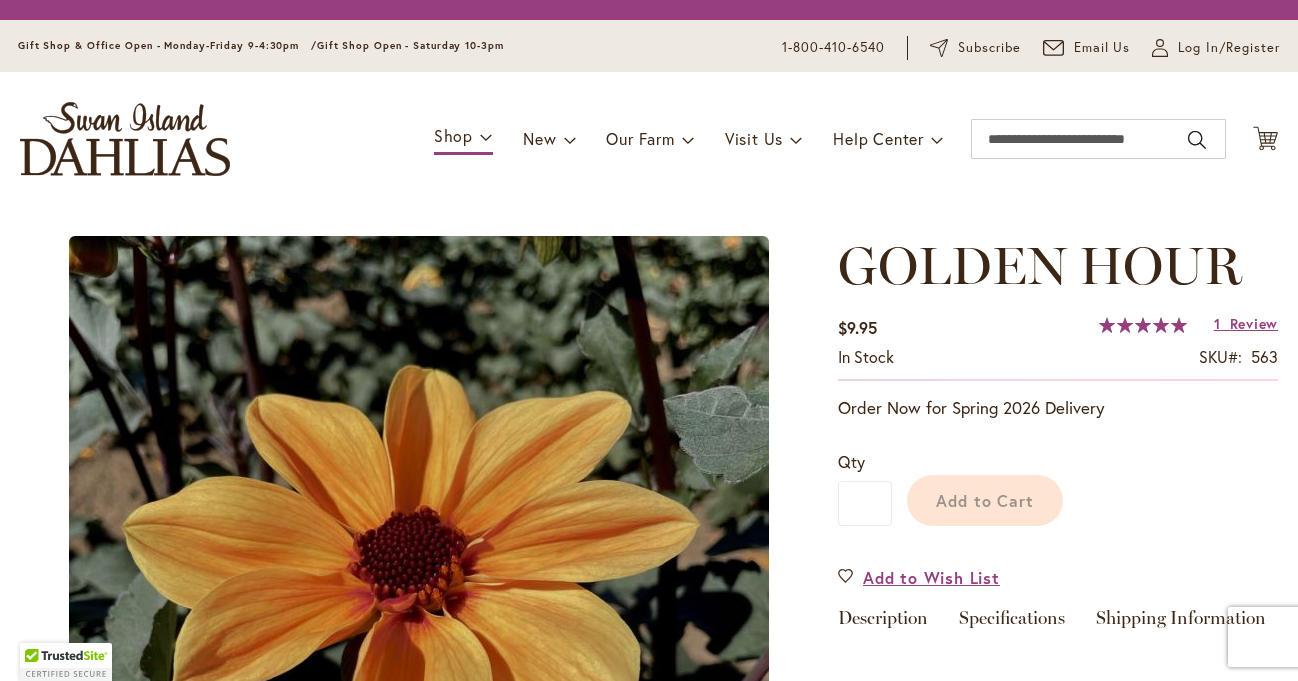 scroll, scrollTop: 0, scrollLeft: 0, axis: both 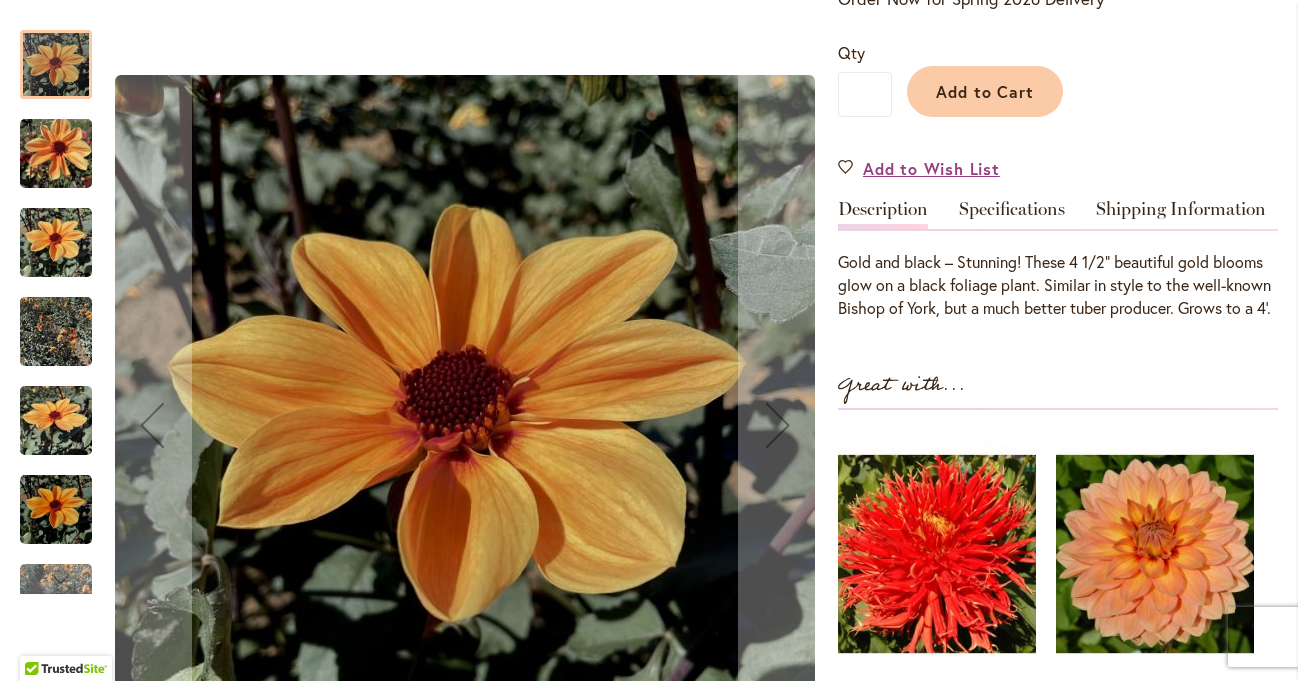 click at bounding box center [56, 332] 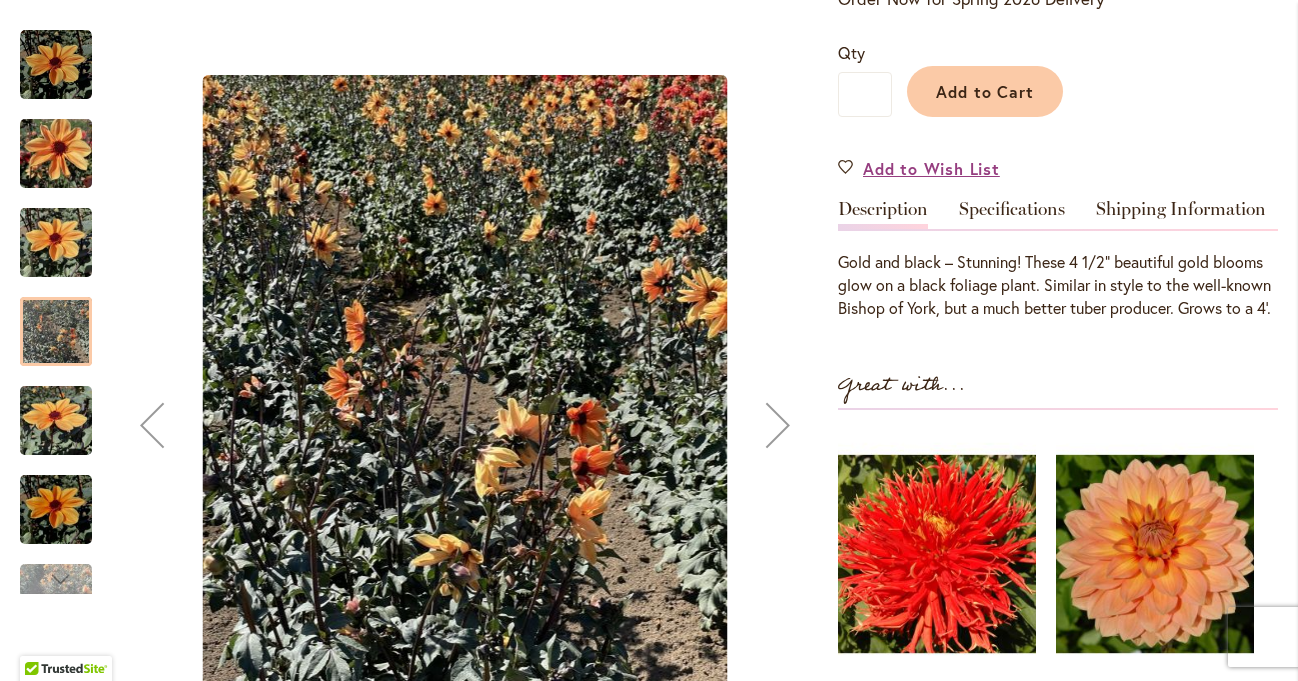 click at bounding box center (56, 579) 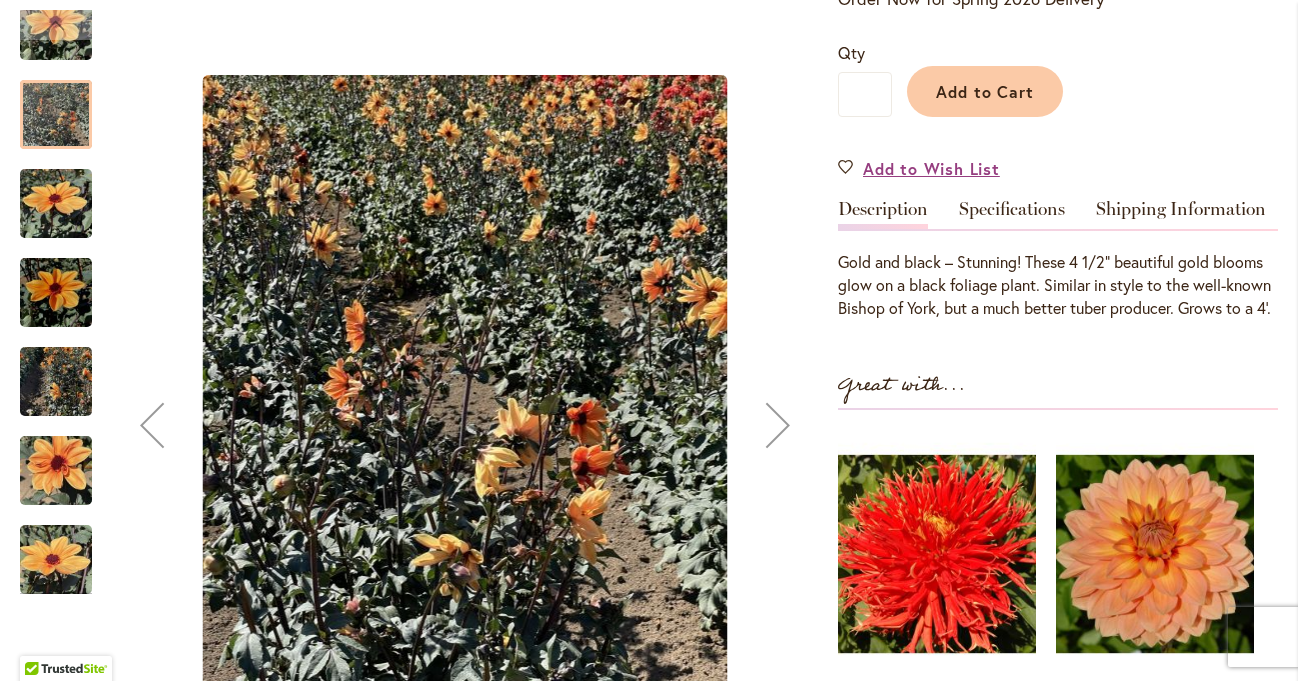 click at bounding box center [56, 382] 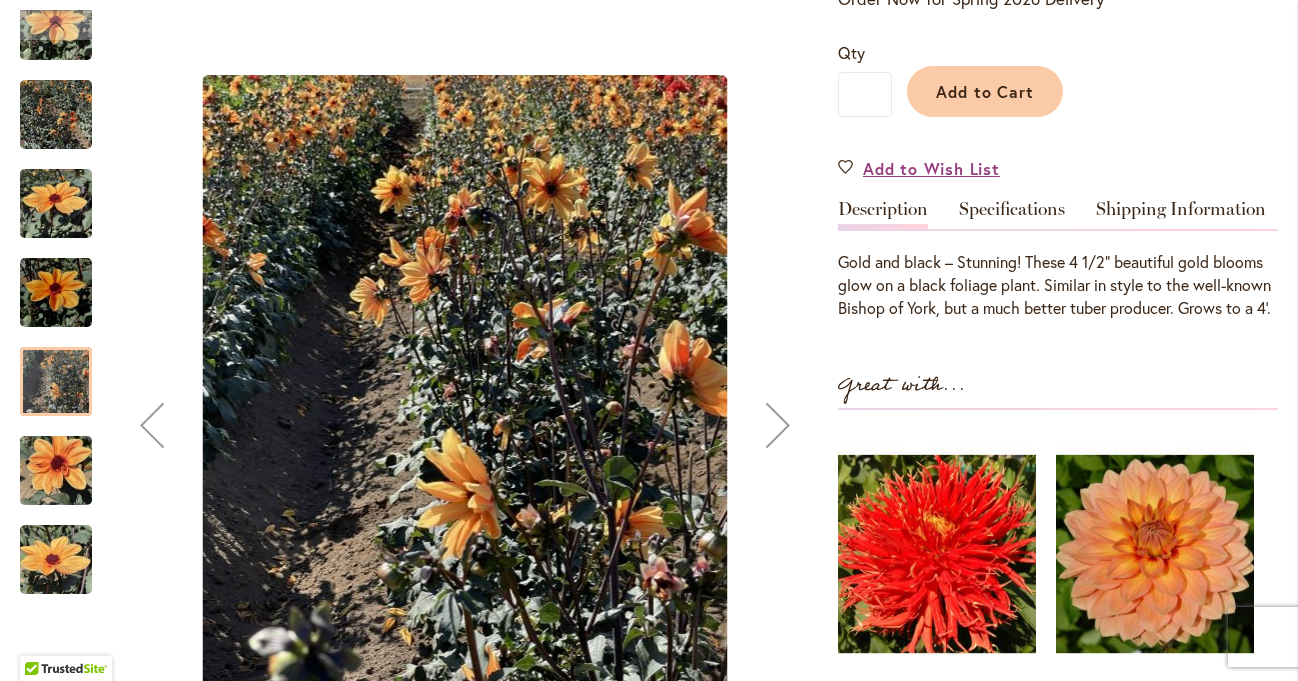 click at bounding box center (778, 425) 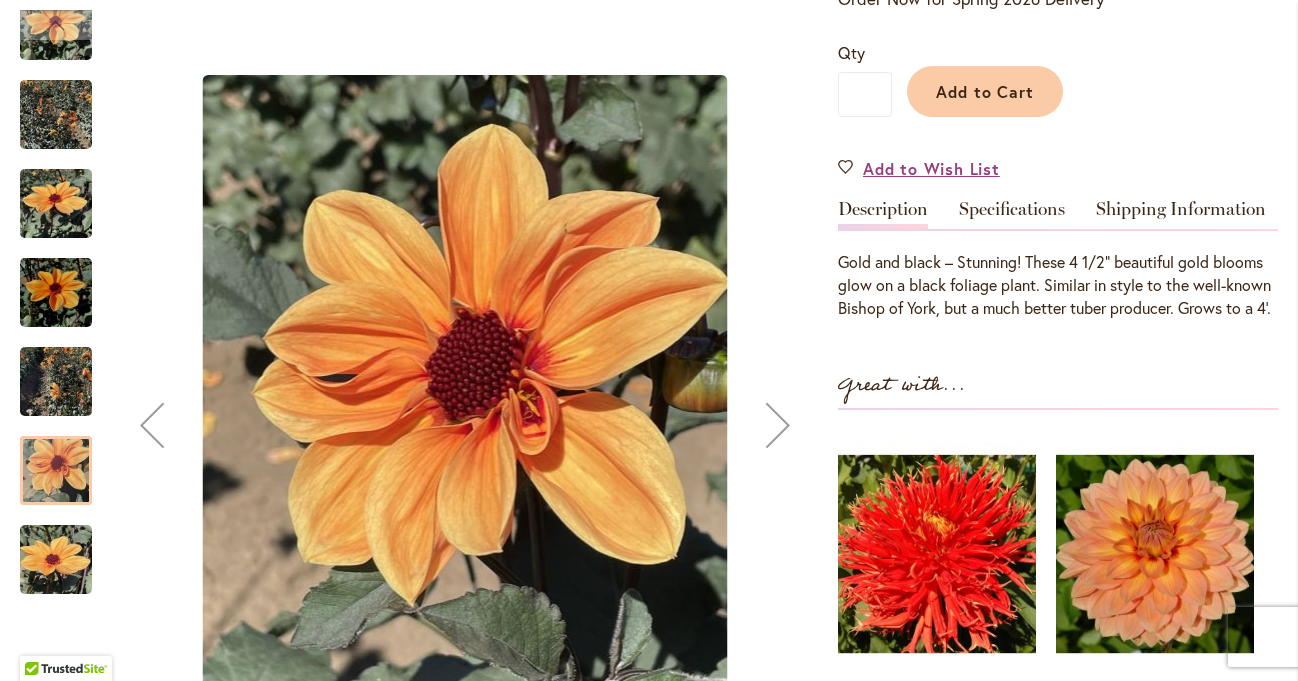 click at bounding box center [778, 425] 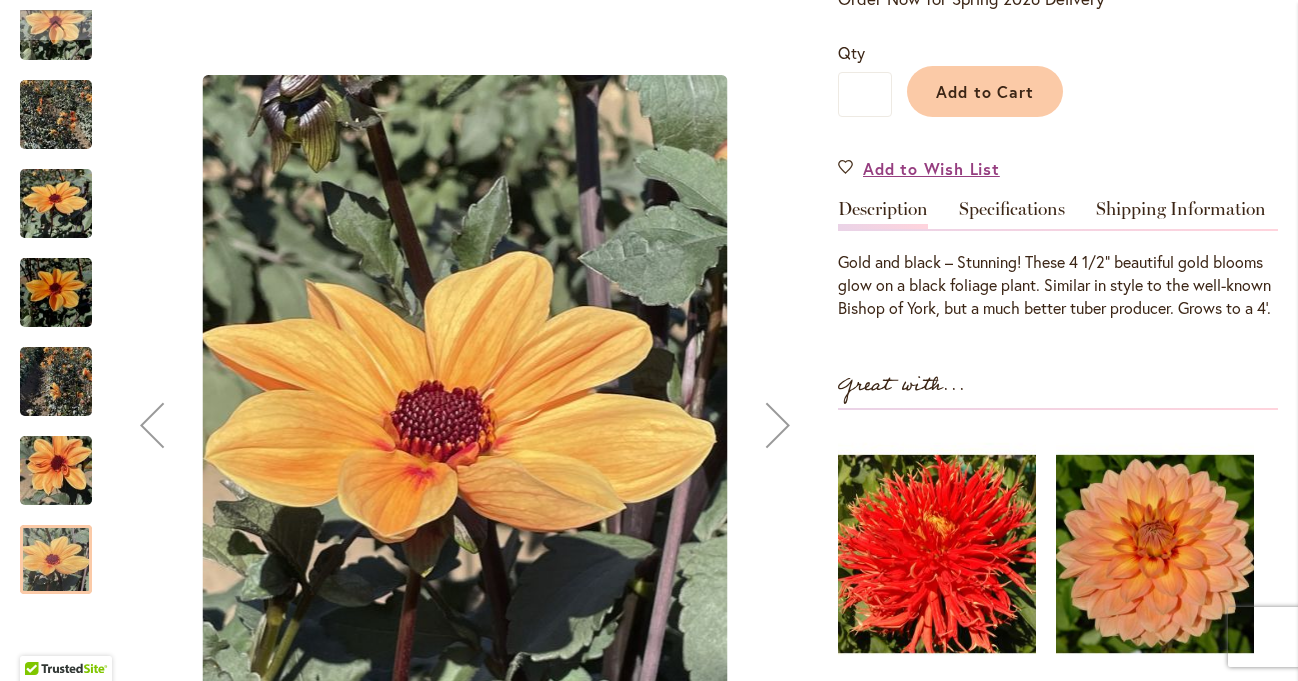 click at bounding box center [778, 425] 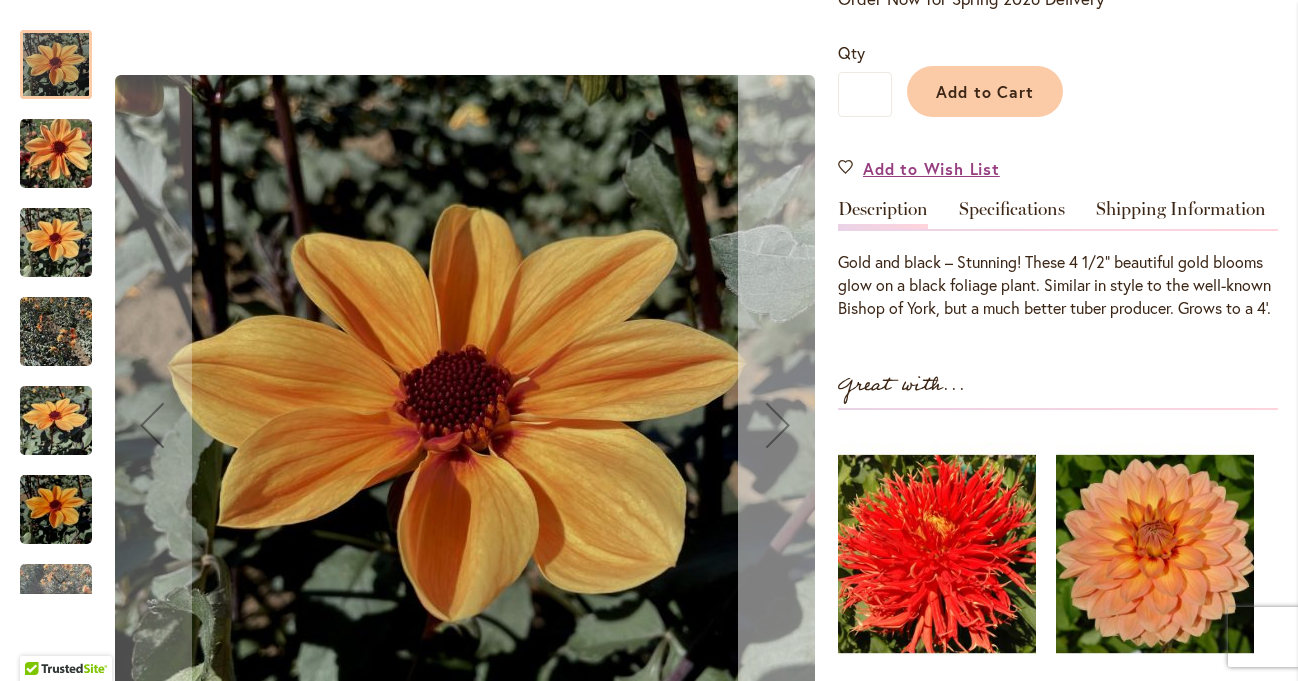 click at bounding box center (778, 425) 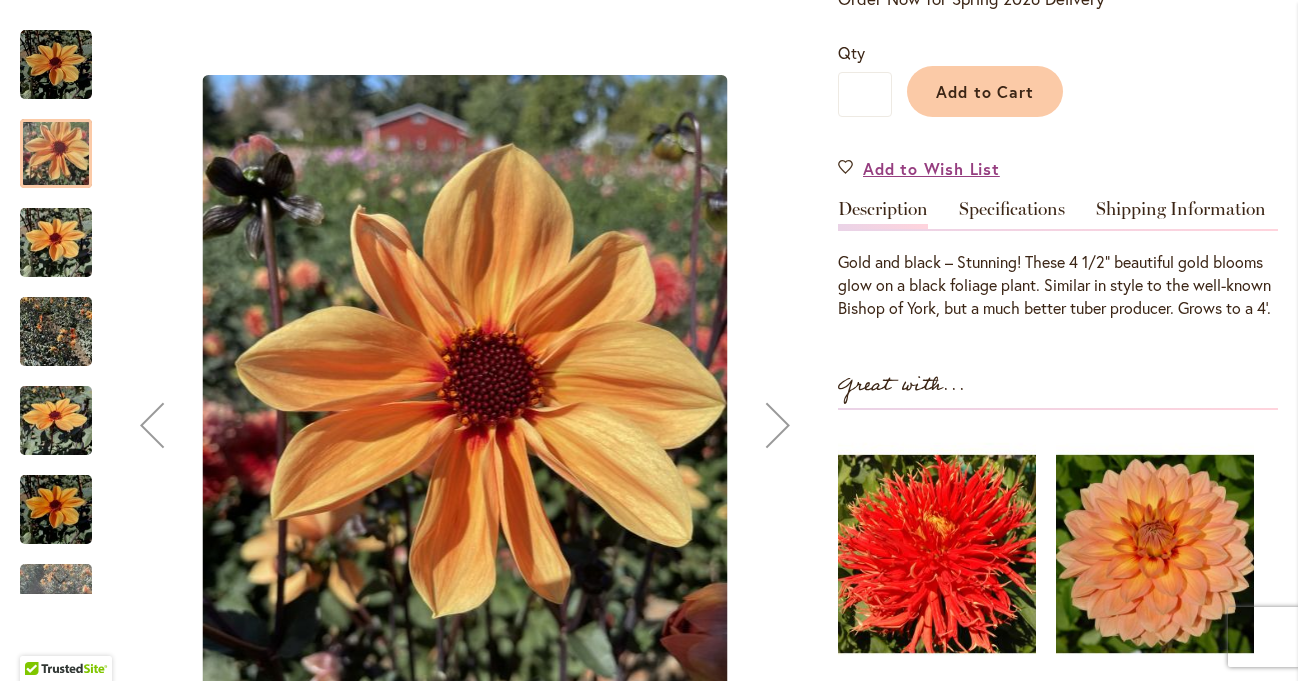 click at bounding box center (778, 425) 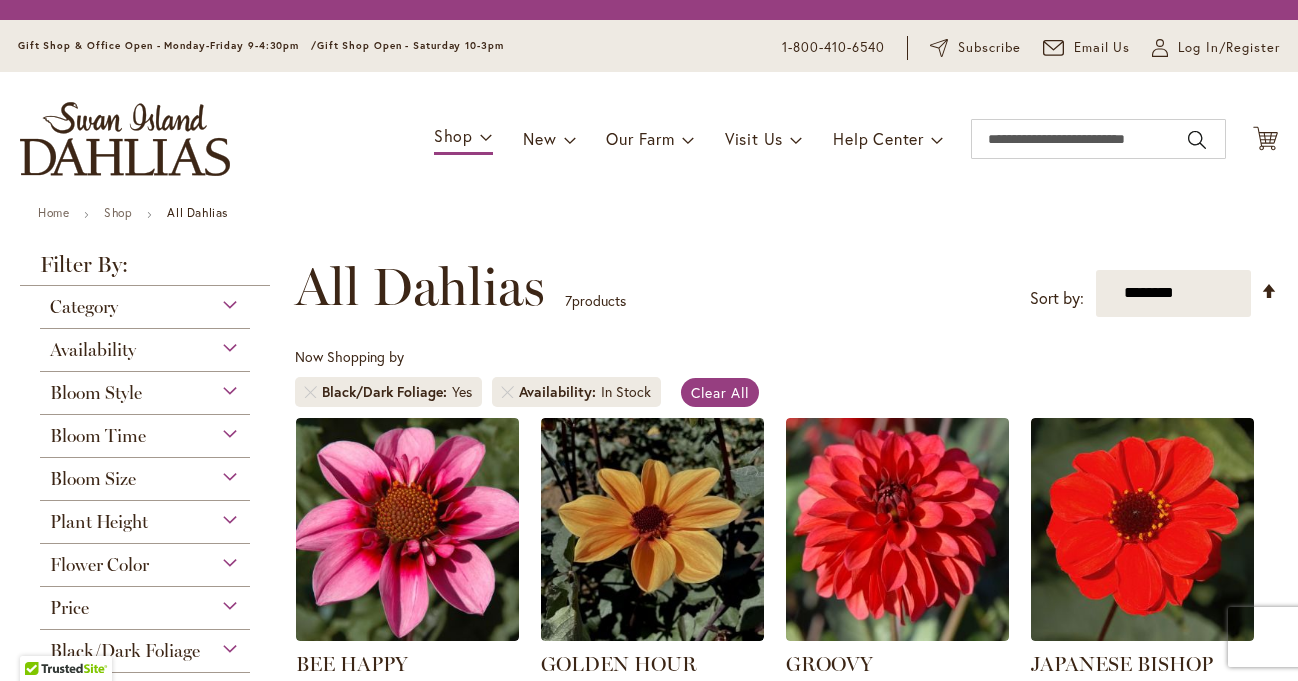 scroll, scrollTop: 0, scrollLeft: 0, axis: both 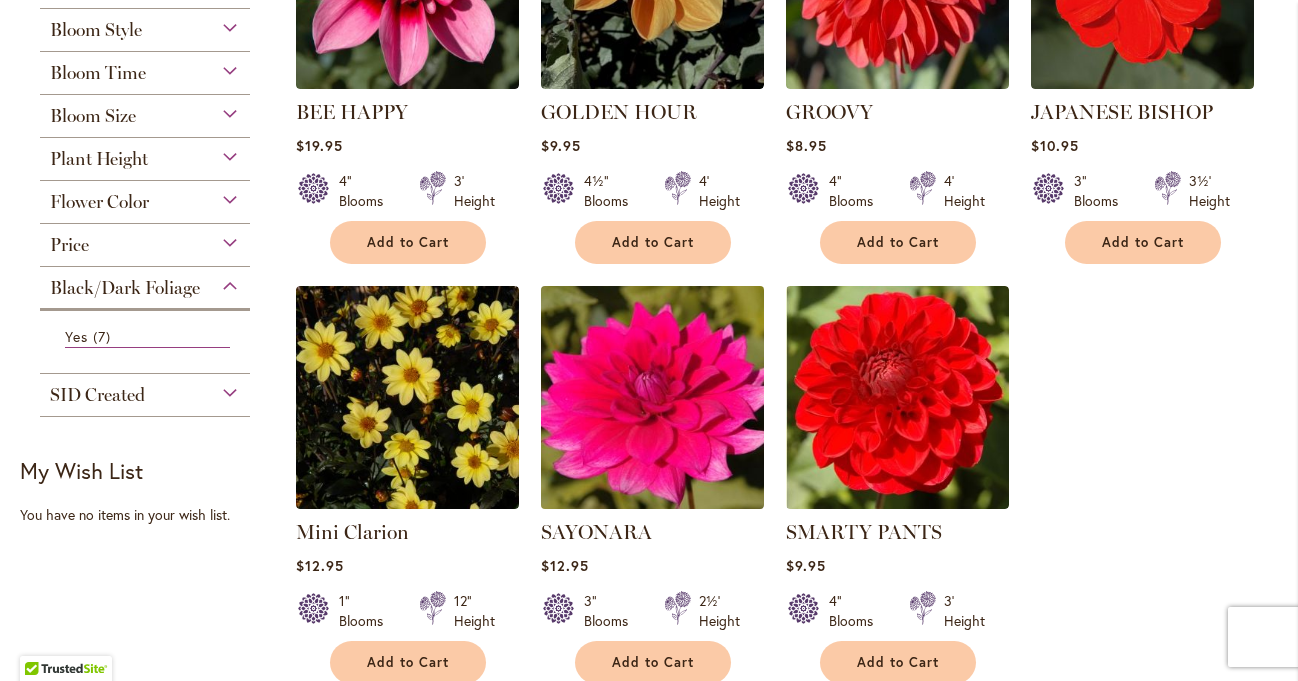click at bounding box center (652, 397) 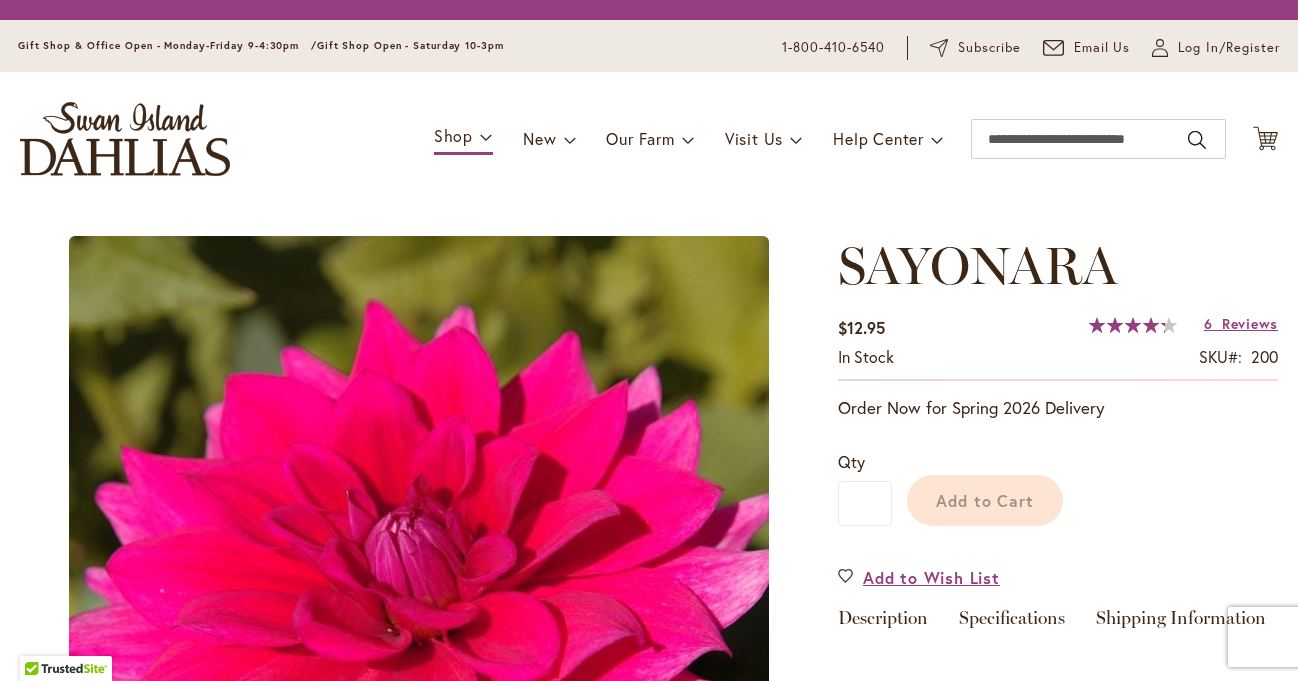 scroll, scrollTop: 0, scrollLeft: 0, axis: both 